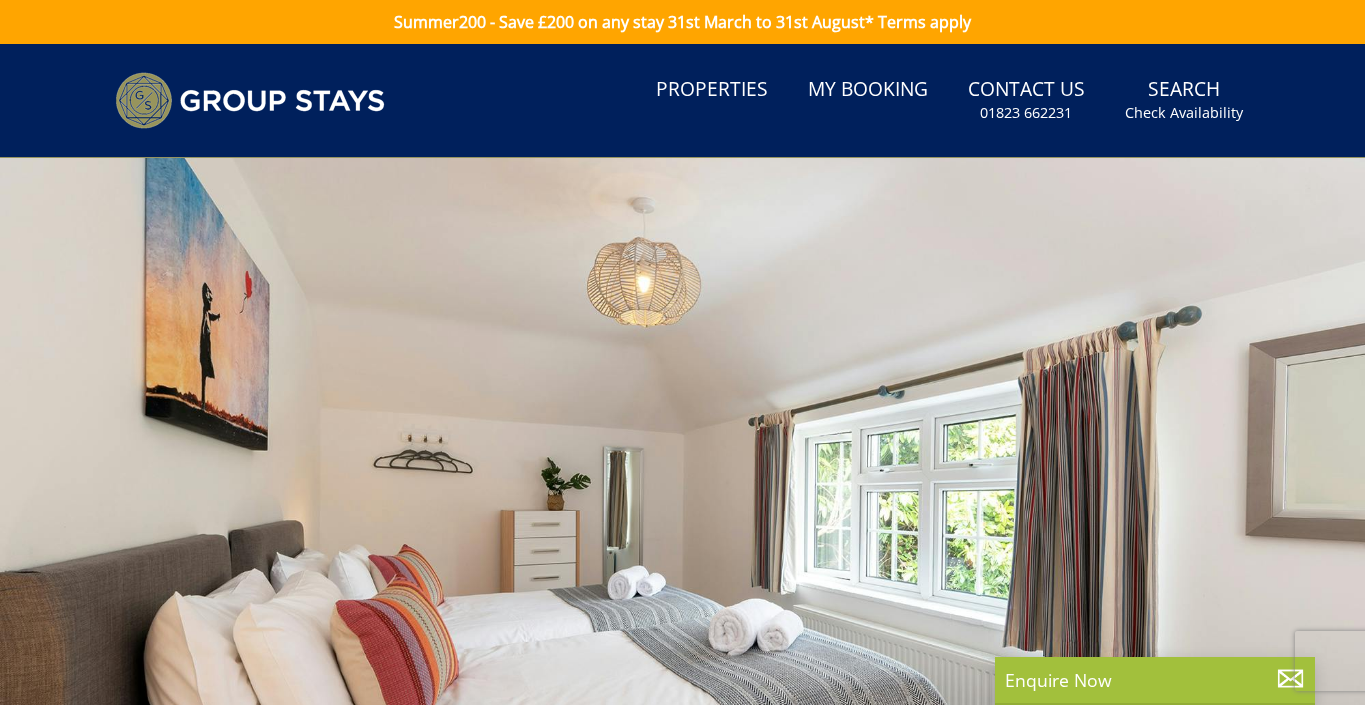 scroll, scrollTop: 73, scrollLeft: 0, axis: vertical 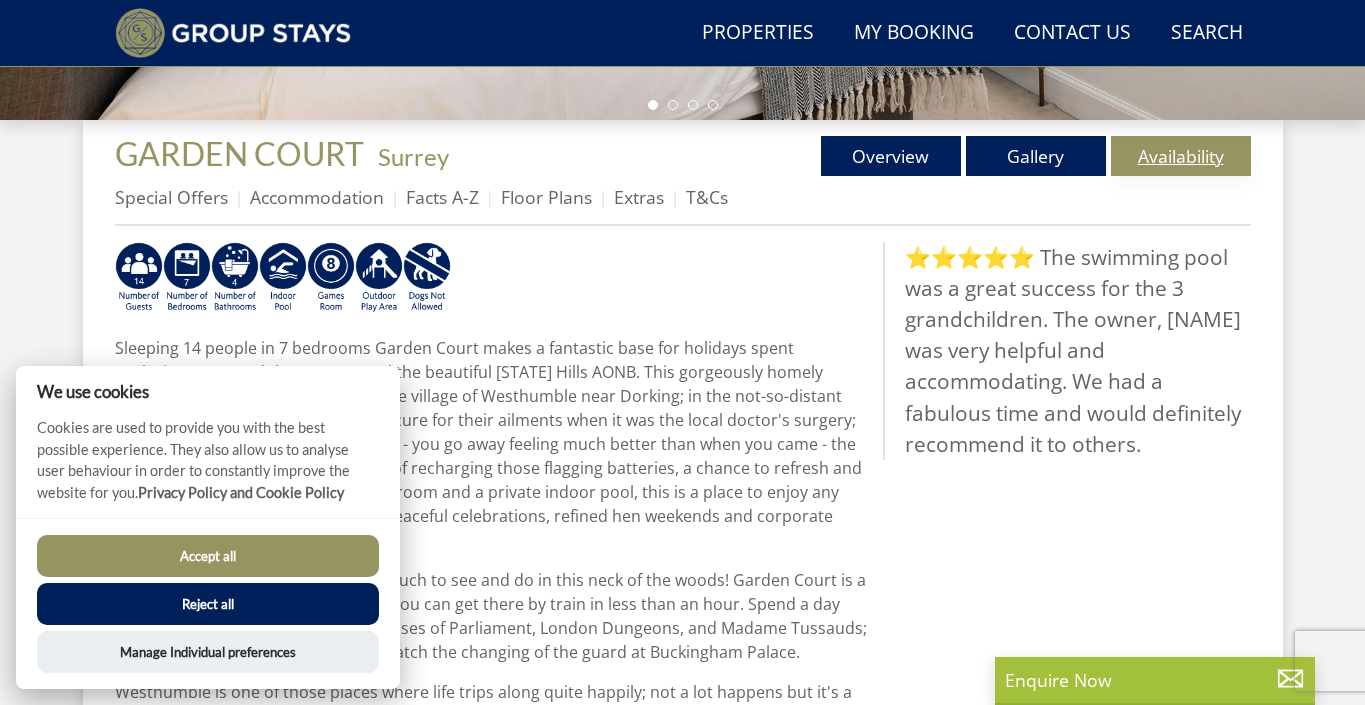 click on "Availability" at bounding box center [1181, 156] 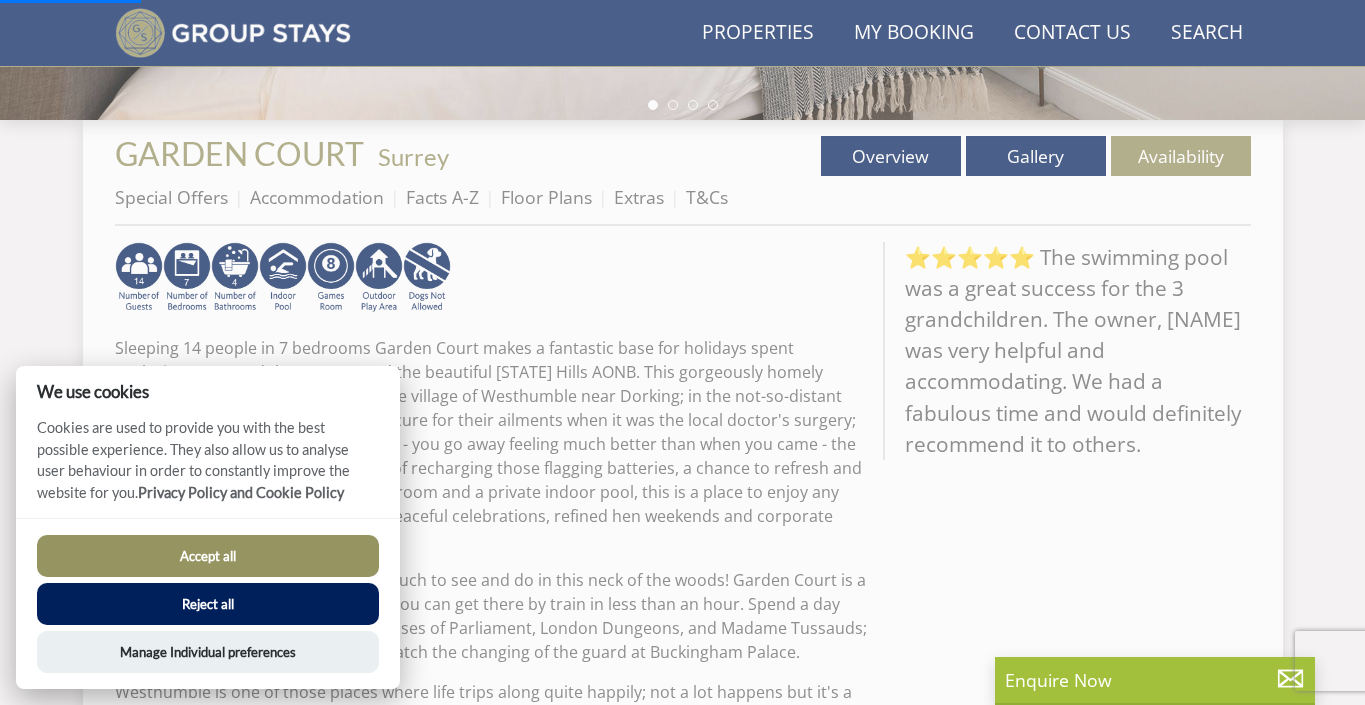 click on "Accept all" at bounding box center [208, 556] 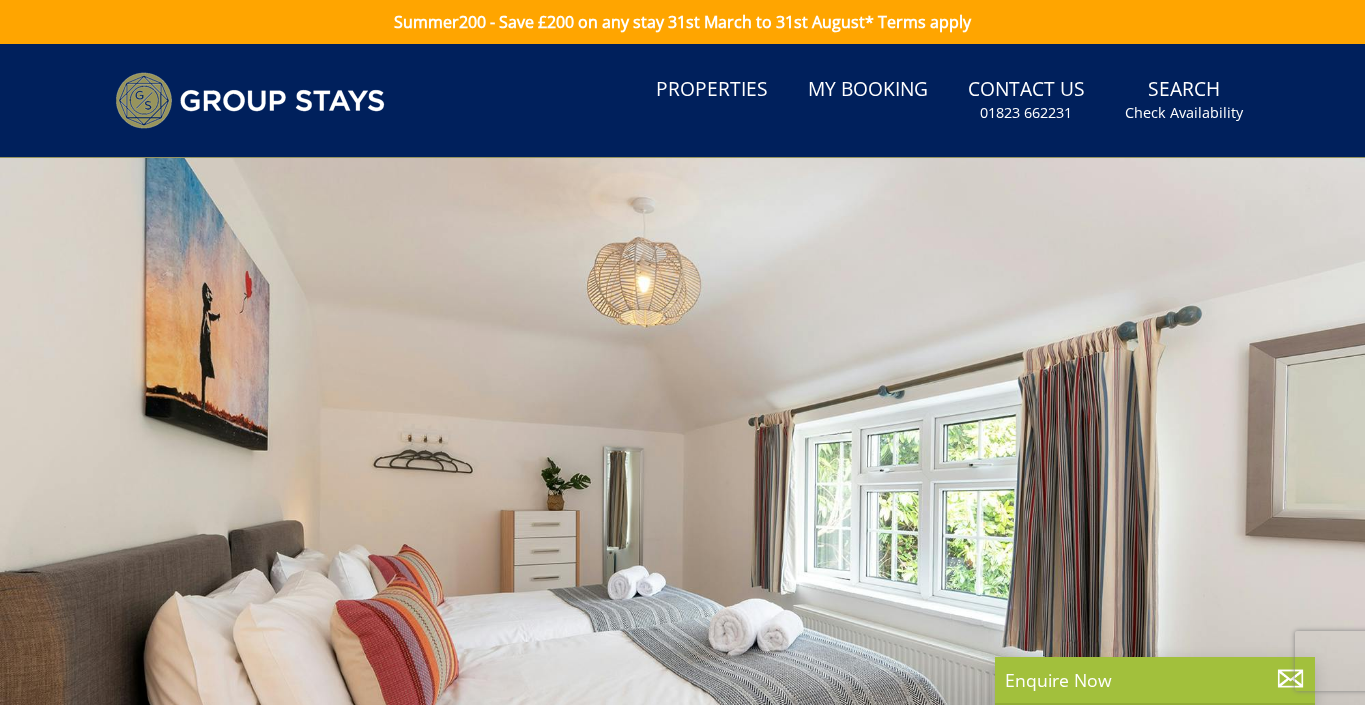 scroll, scrollTop: 73, scrollLeft: 0, axis: vertical 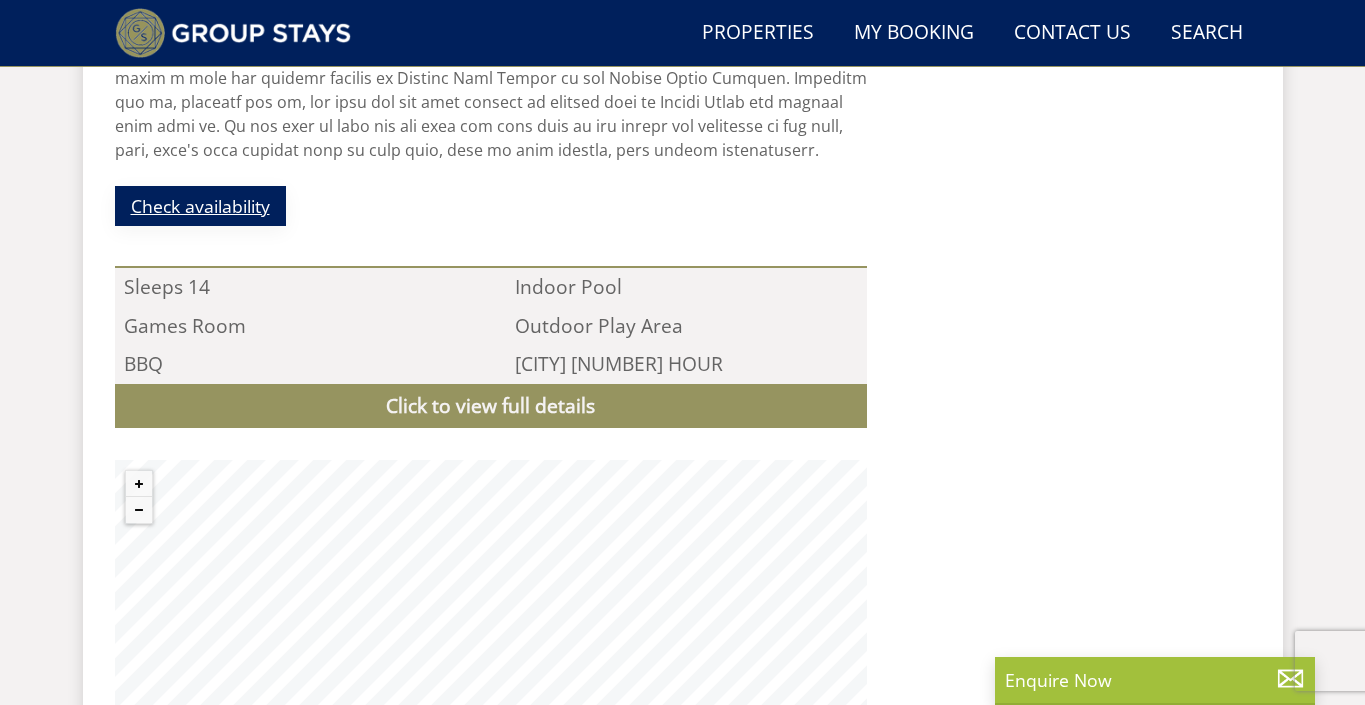 click on "Check availability" at bounding box center (200, 205) 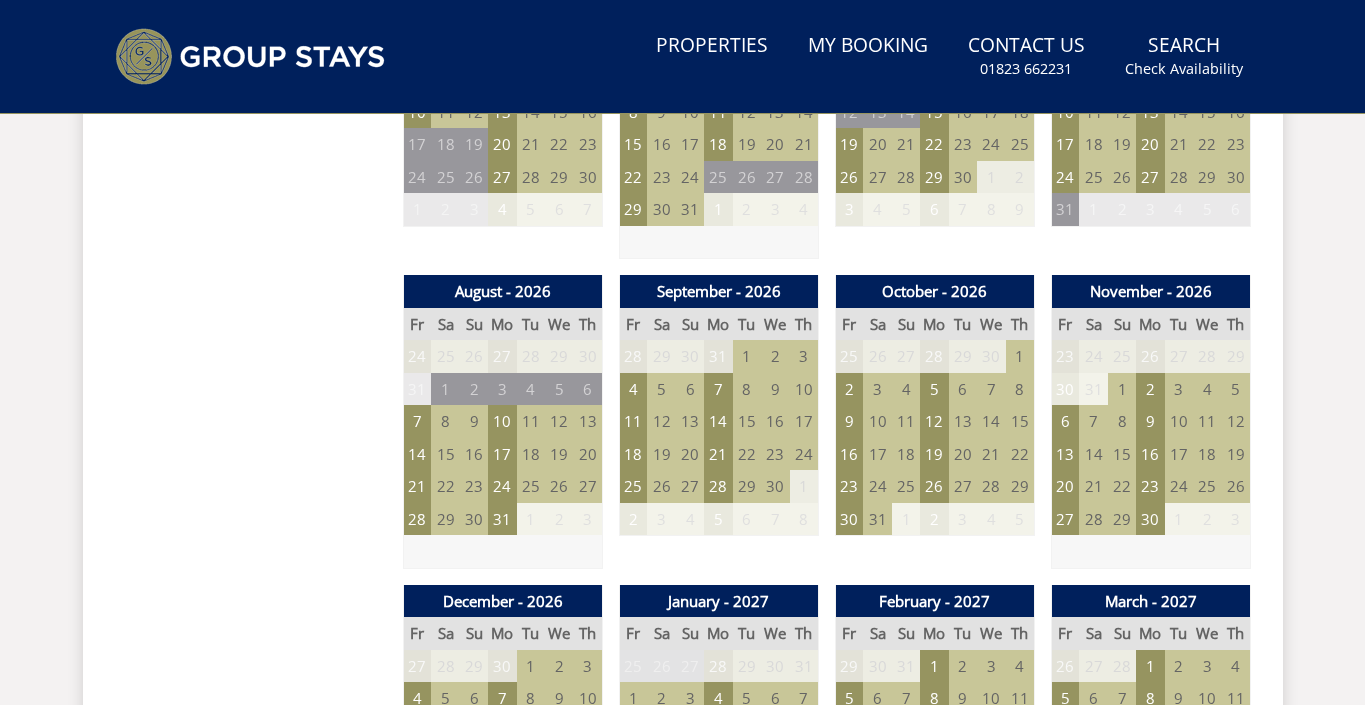 scroll, scrollTop: 0, scrollLeft: 0, axis: both 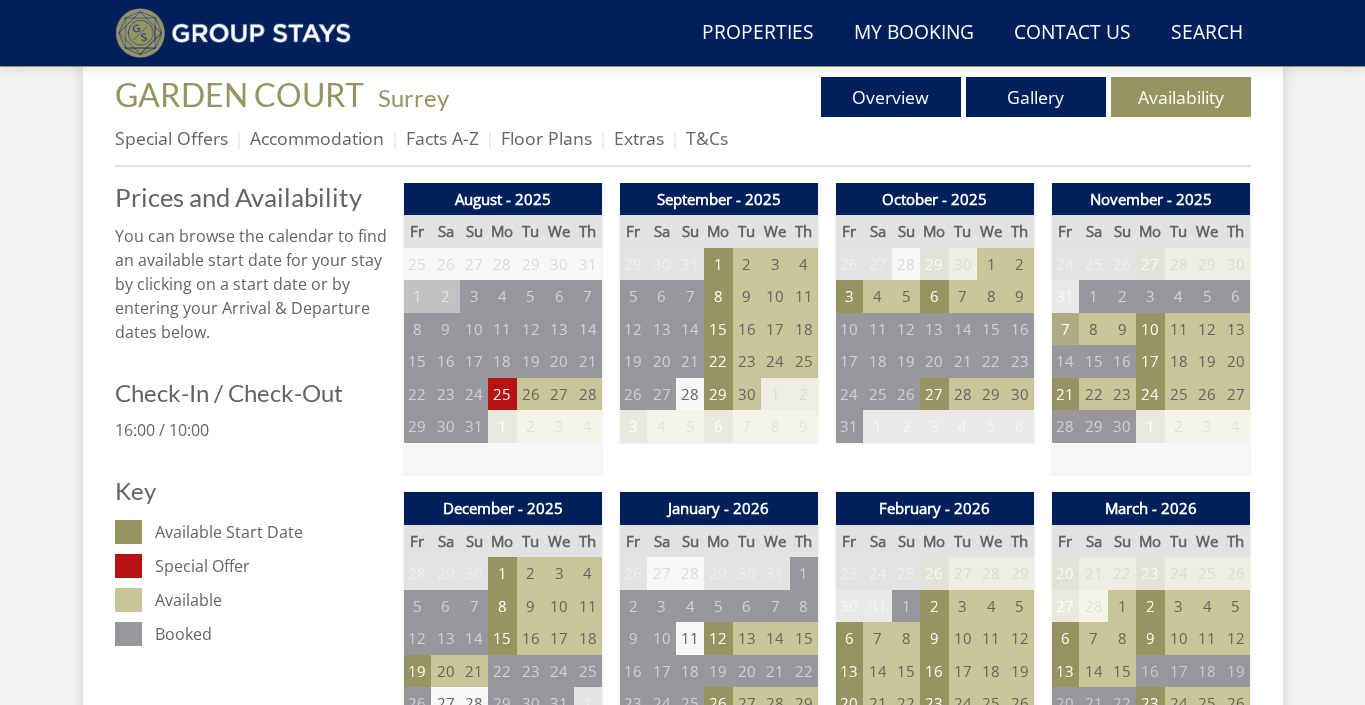 click on "7" at bounding box center [1065, 329] 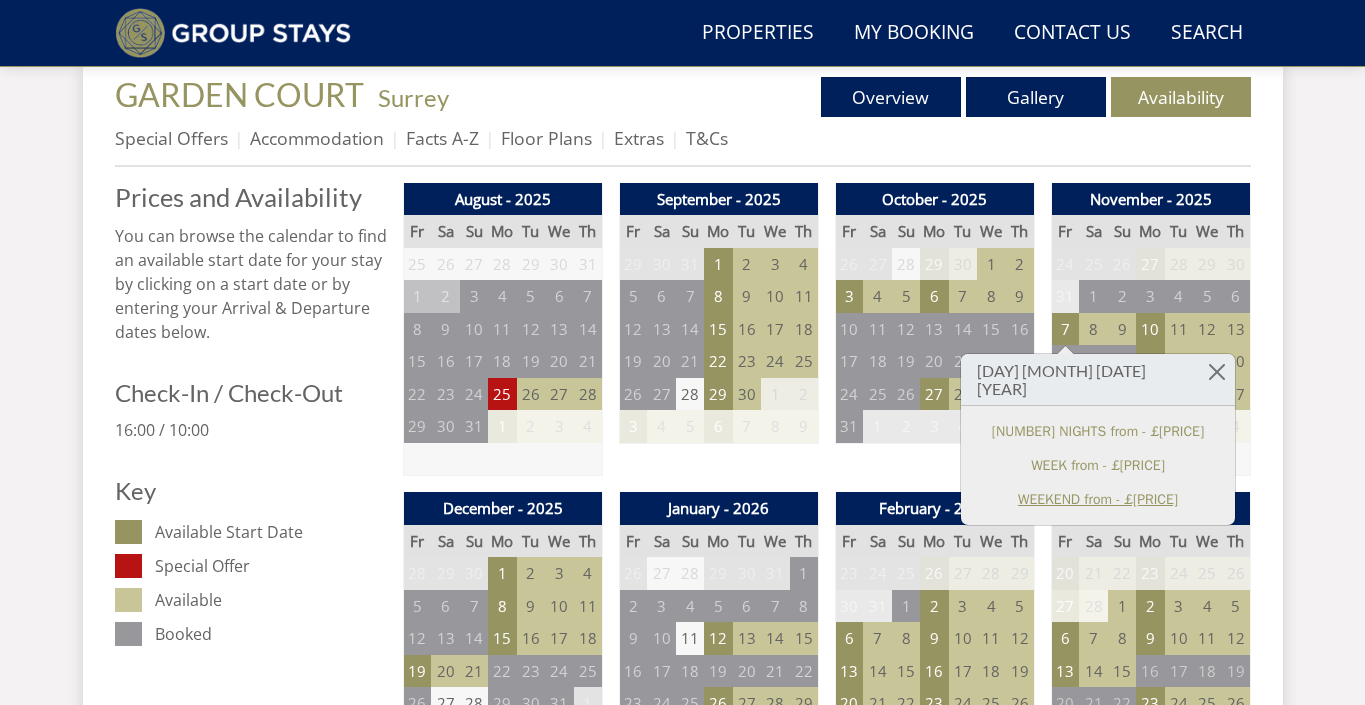 click on "WEEKEND from  - £[PRICE]" at bounding box center (1098, 499) 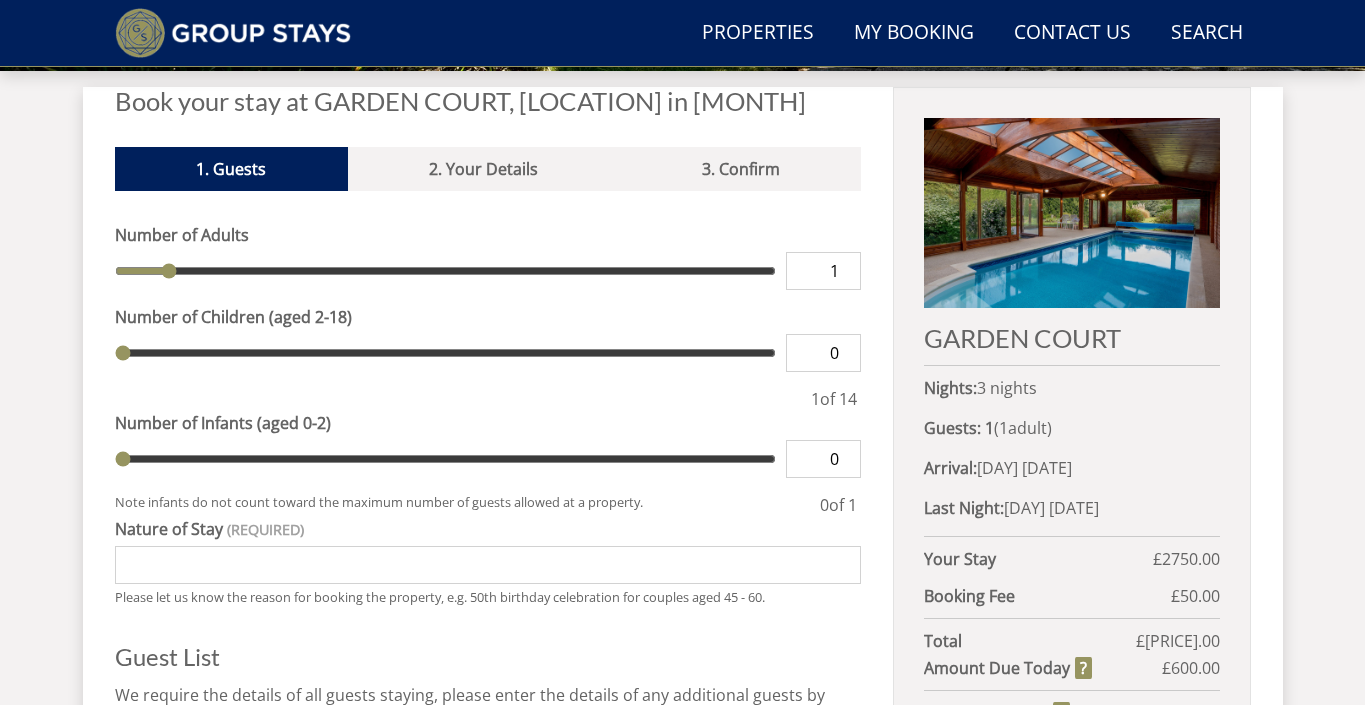 scroll, scrollTop: 754, scrollLeft: 0, axis: vertical 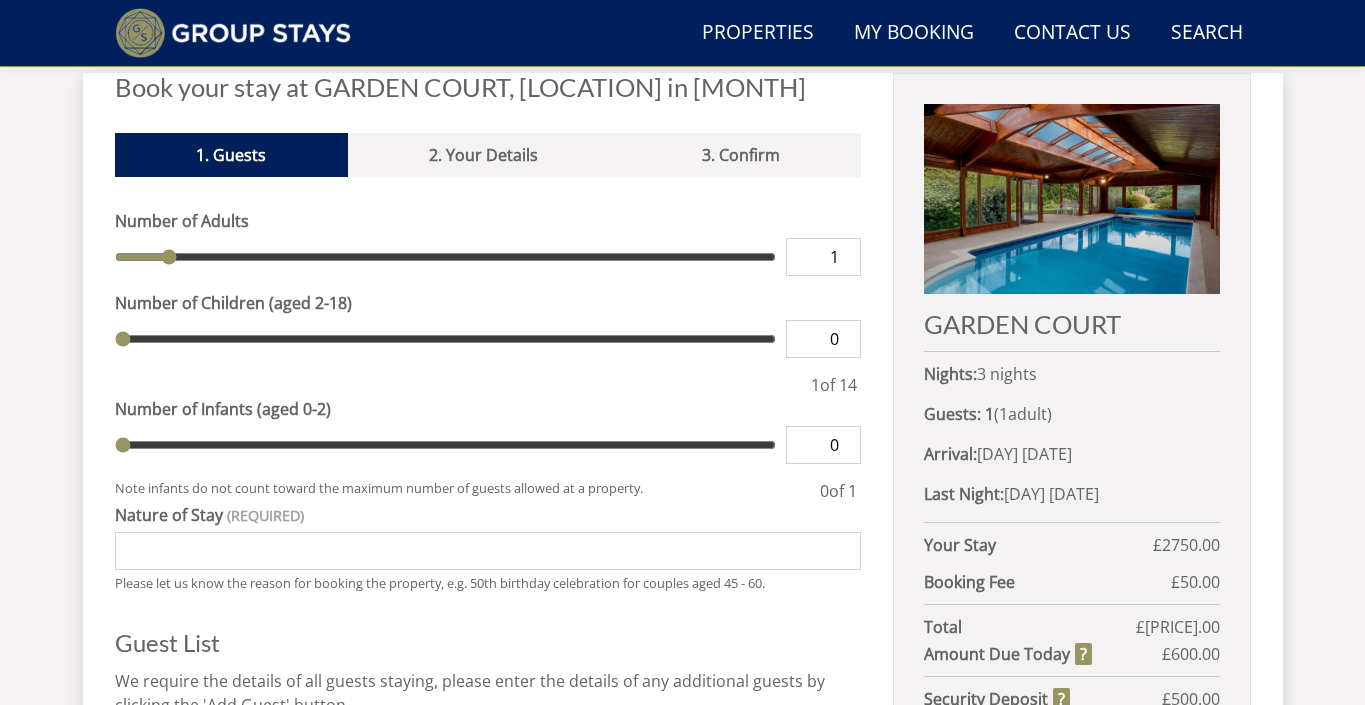 drag, startPoint x: 828, startPoint y: 263, endPoint x: 851, endPoint y: 263, distance: 23 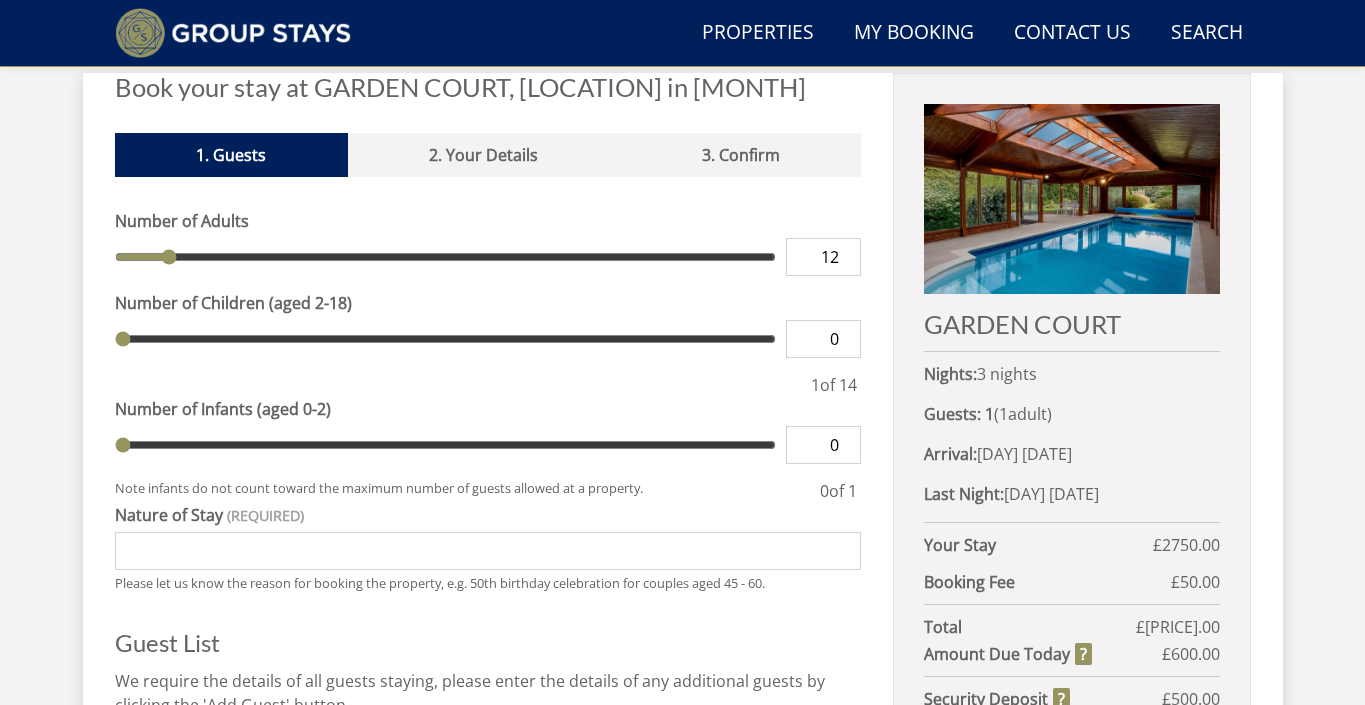 type on "12" 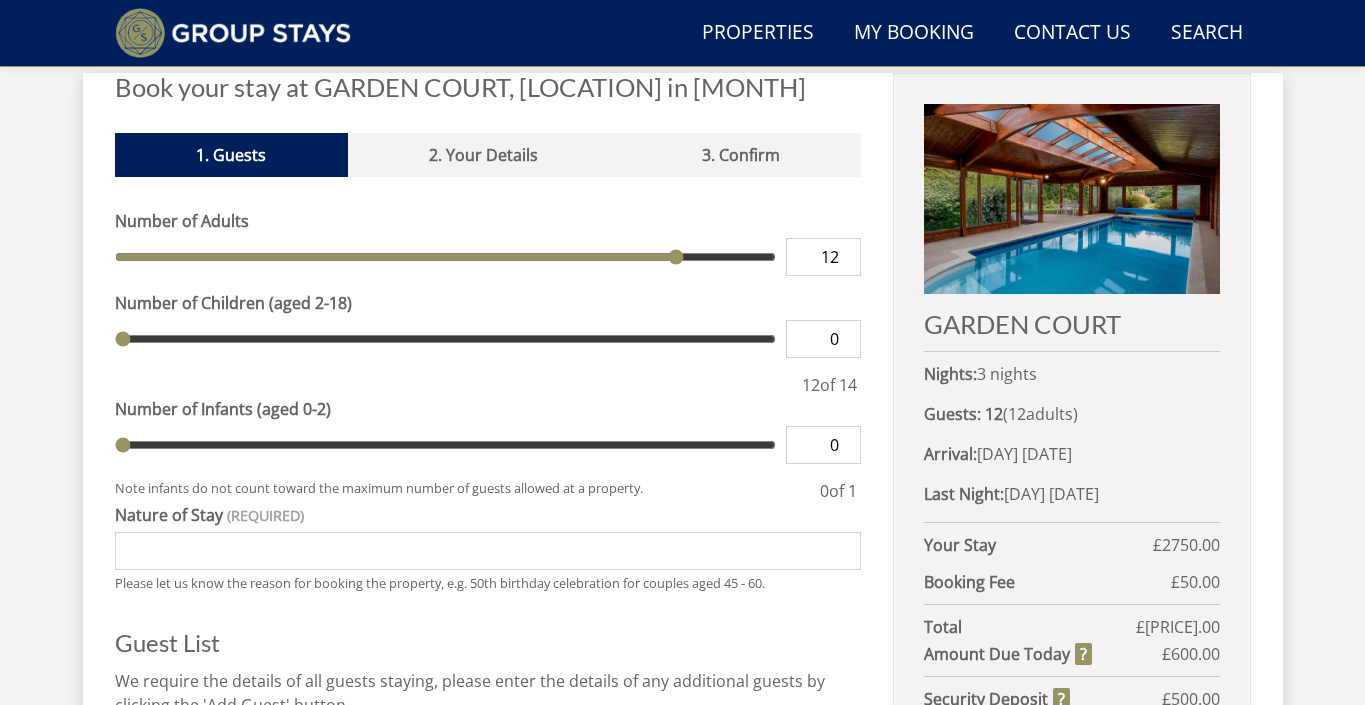 drag, startPoint x: 830, startPoint y: 340, endPoint x: 841, endPoint y: 340, distance: 11 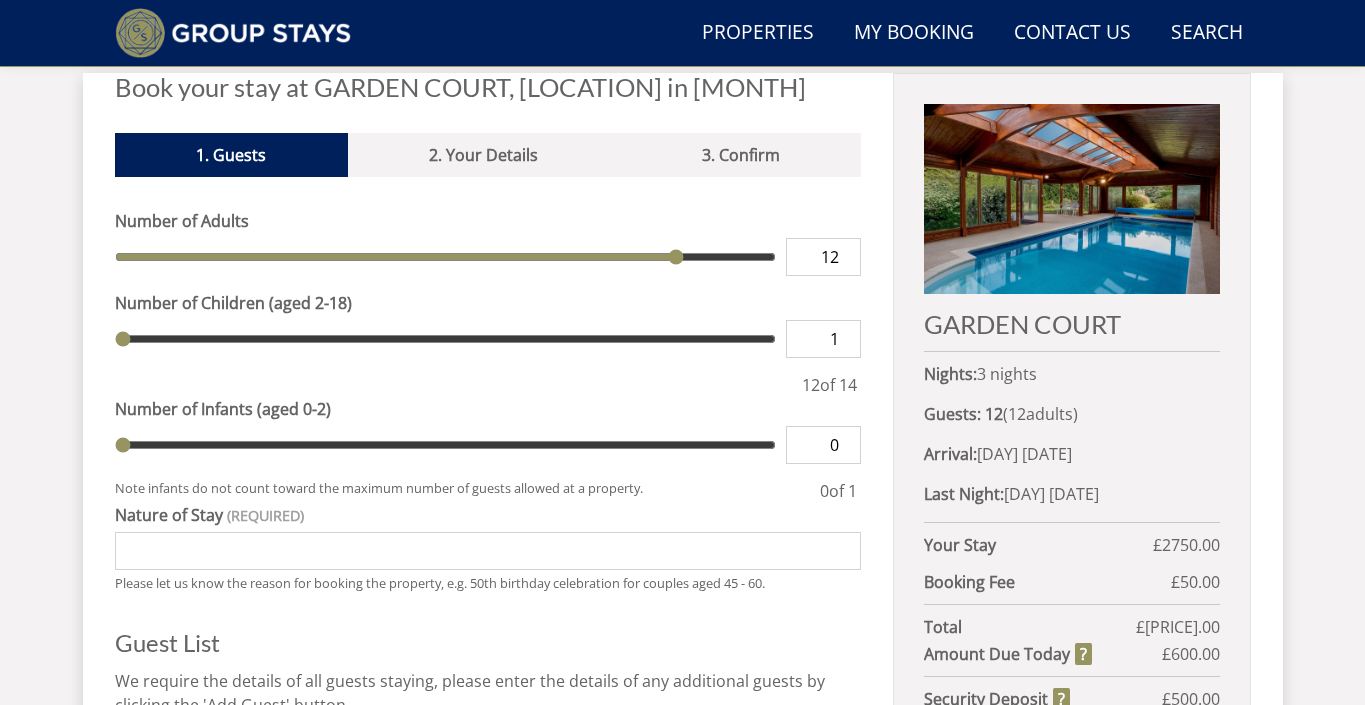 type on "1" 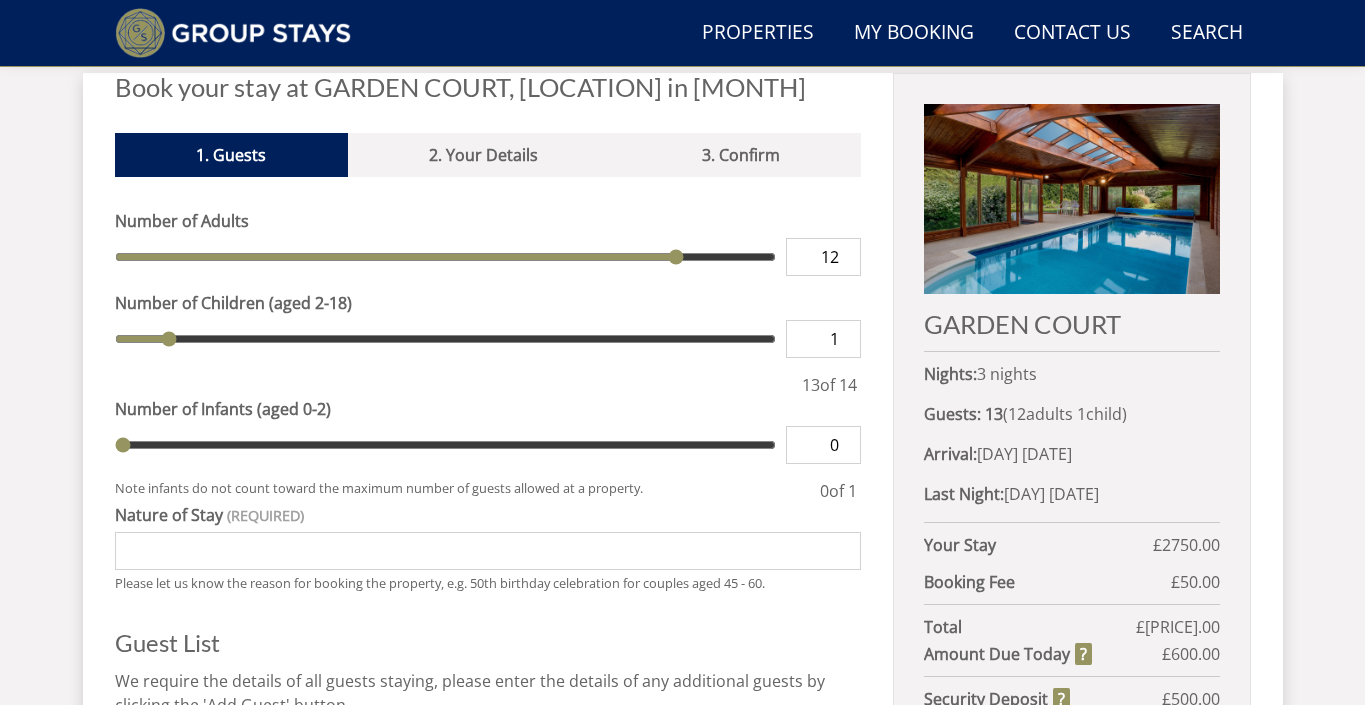 click on "0" at bounding box center (823, 445) 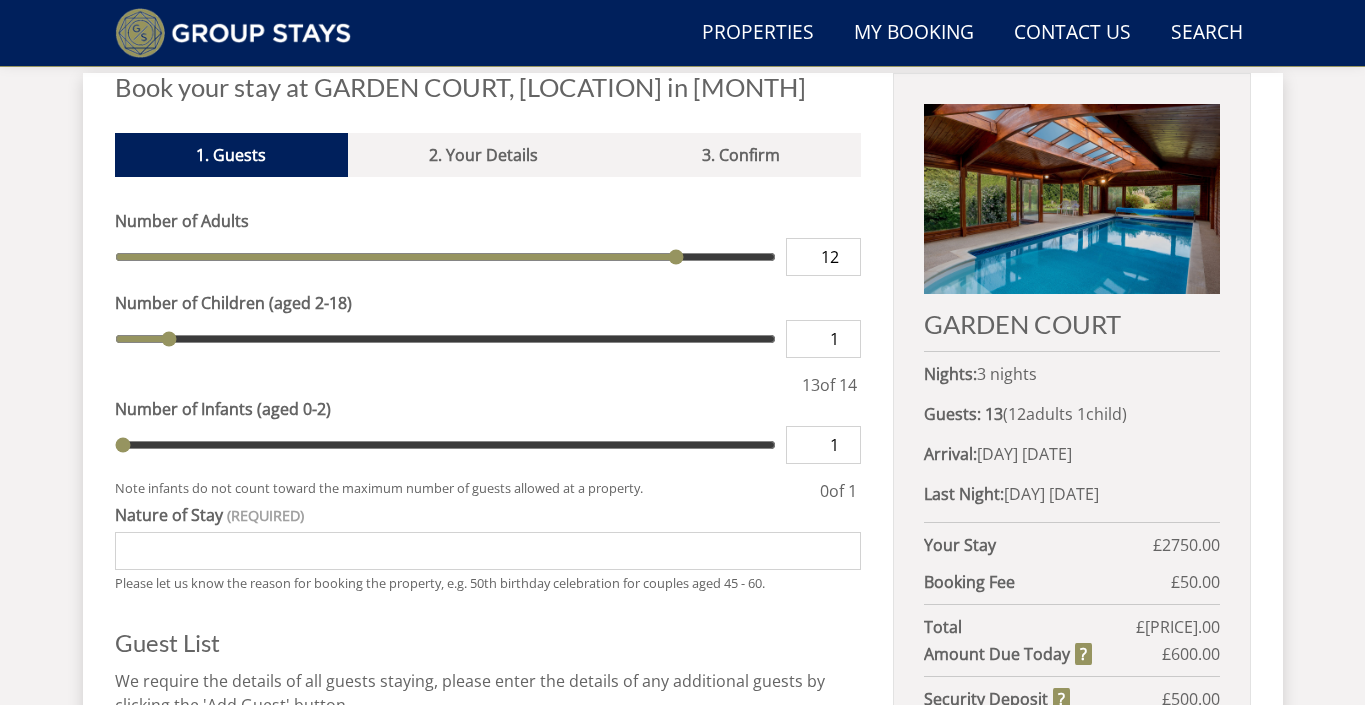 type on "1" 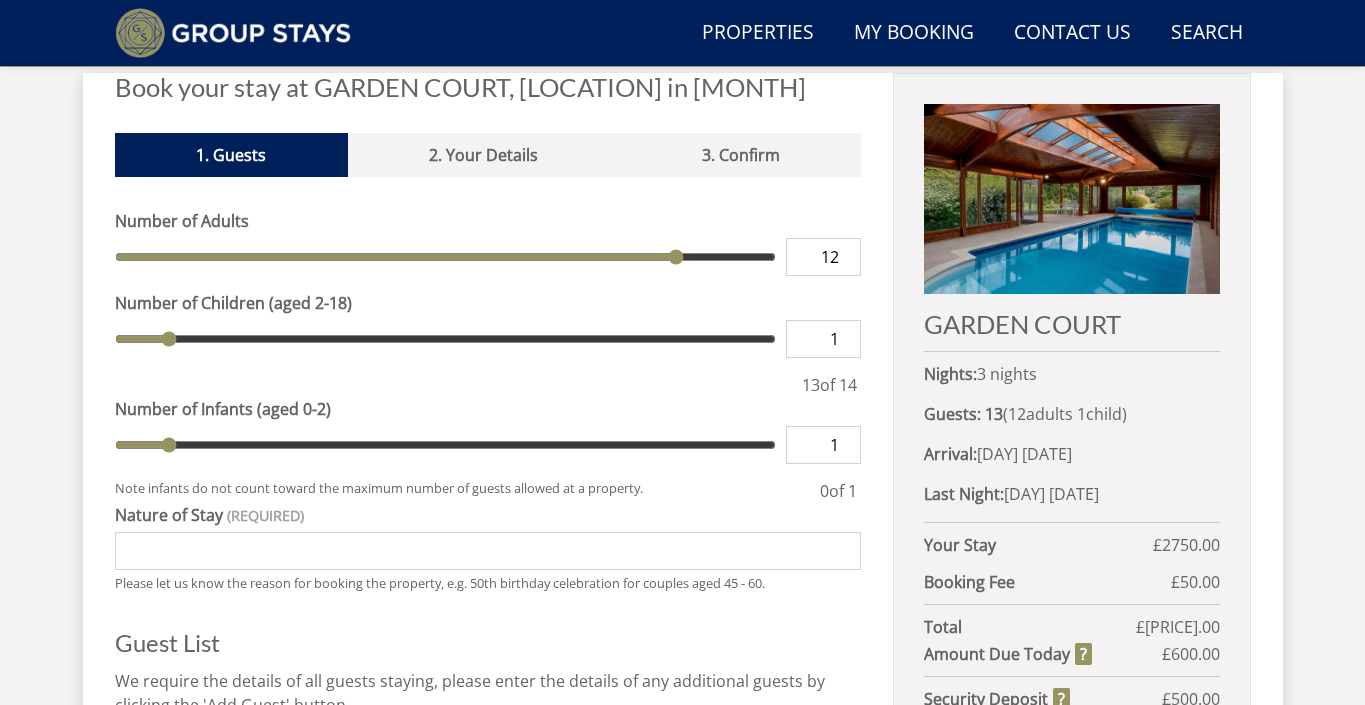 click on "Nature of Stay" at bounding box center [488, 551] 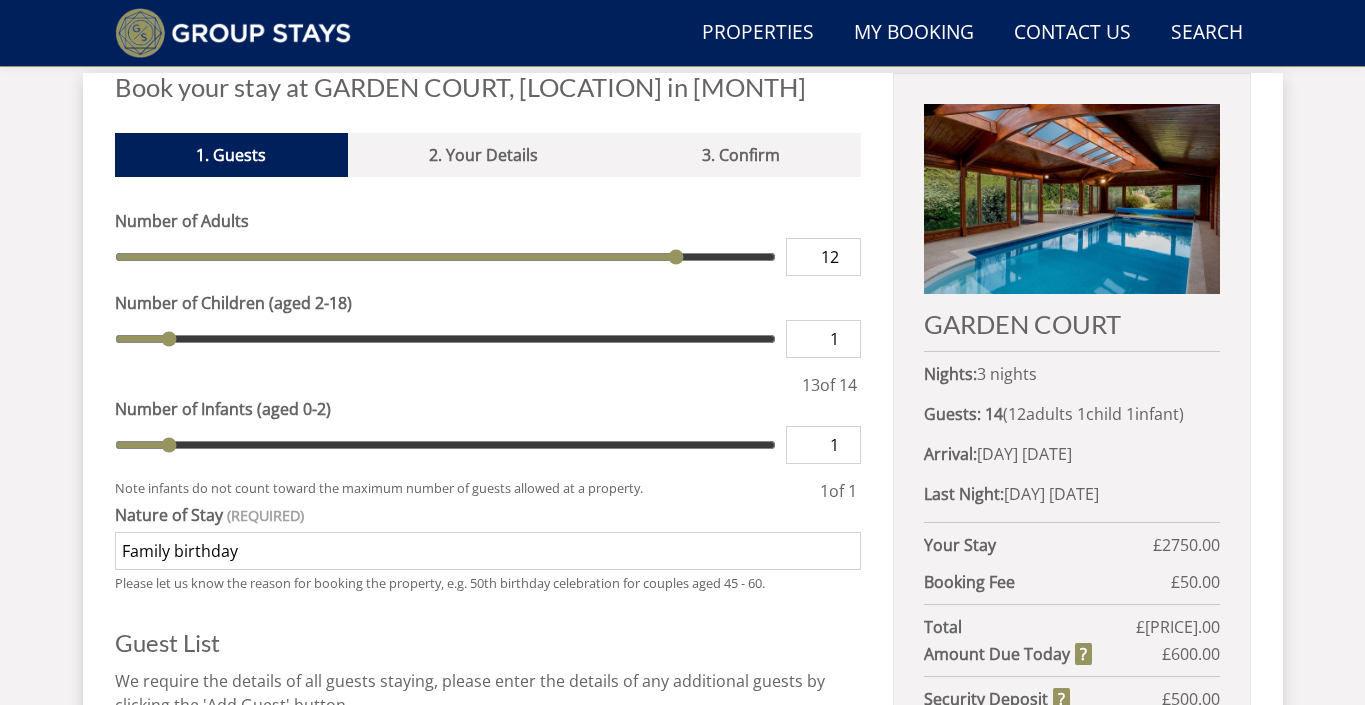 type on "Family birthday" 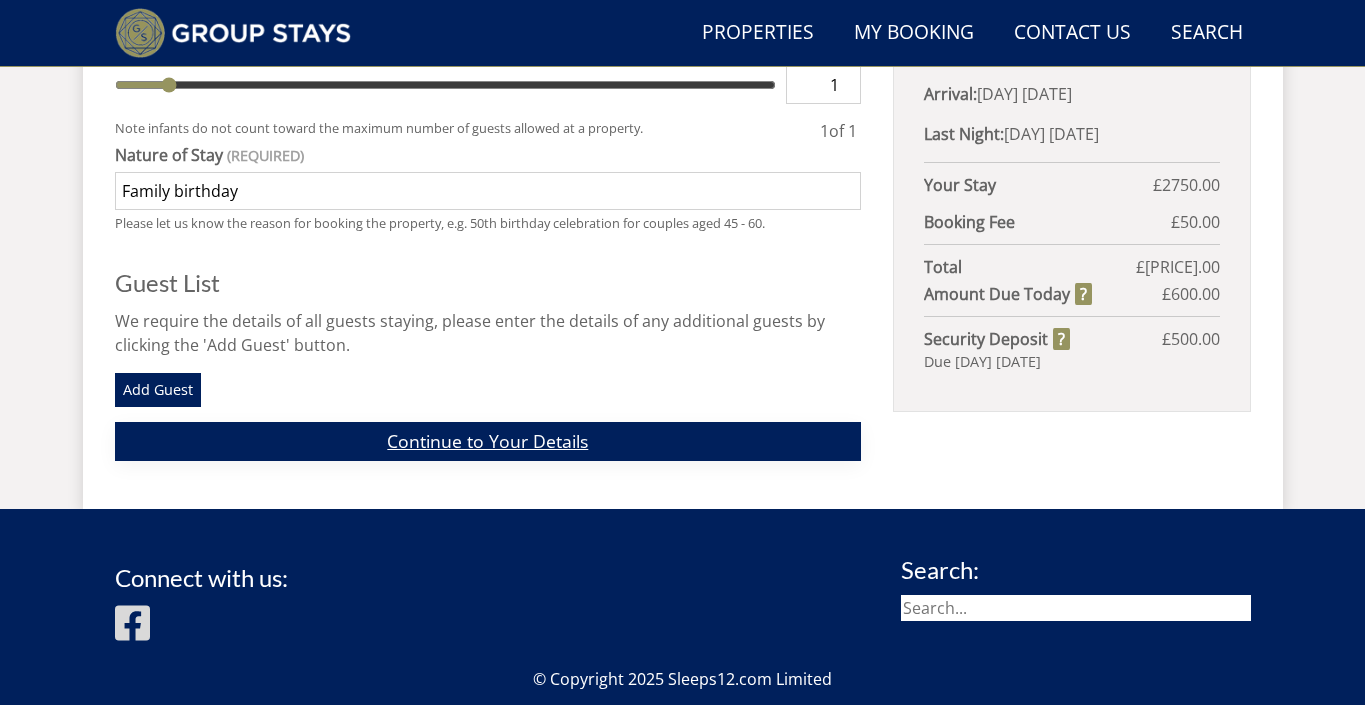 click on "Continue to Your Details" at bounding box center (488, 441) 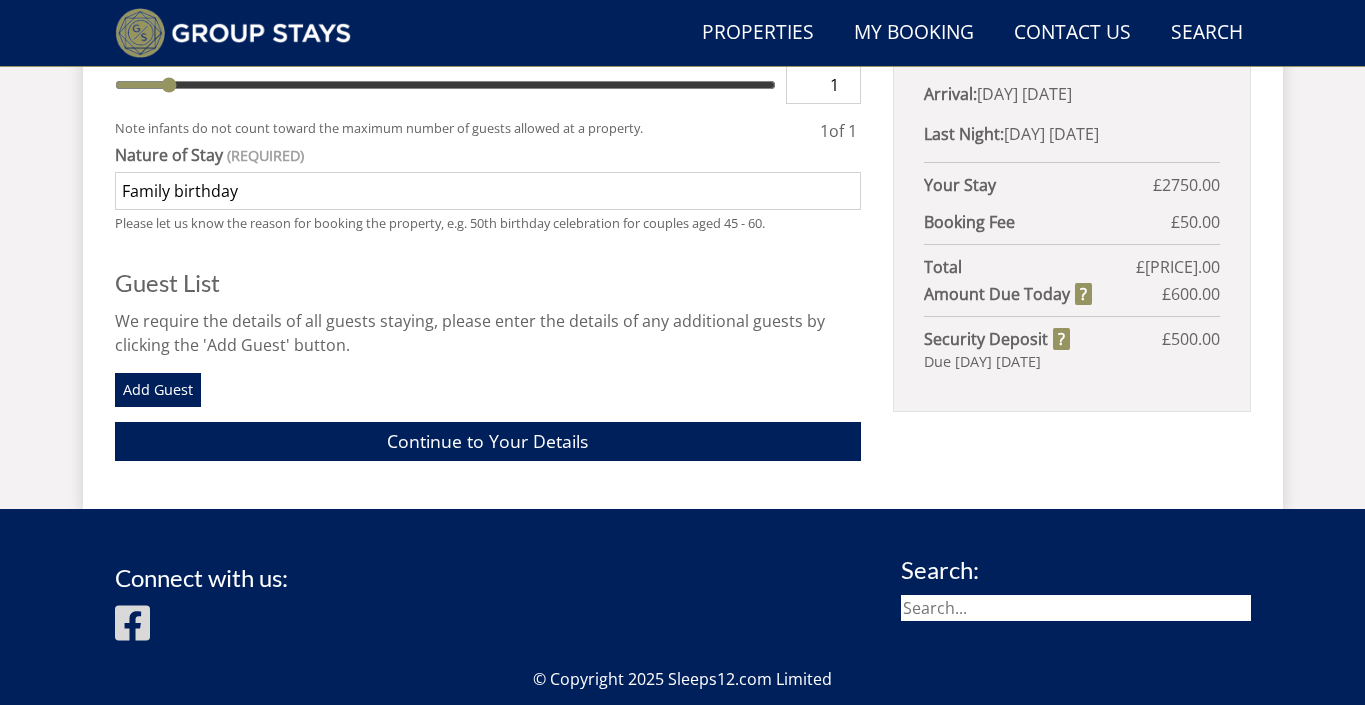 scroll, scrollTop: 827, scrollLeft: 0, axis: vertical 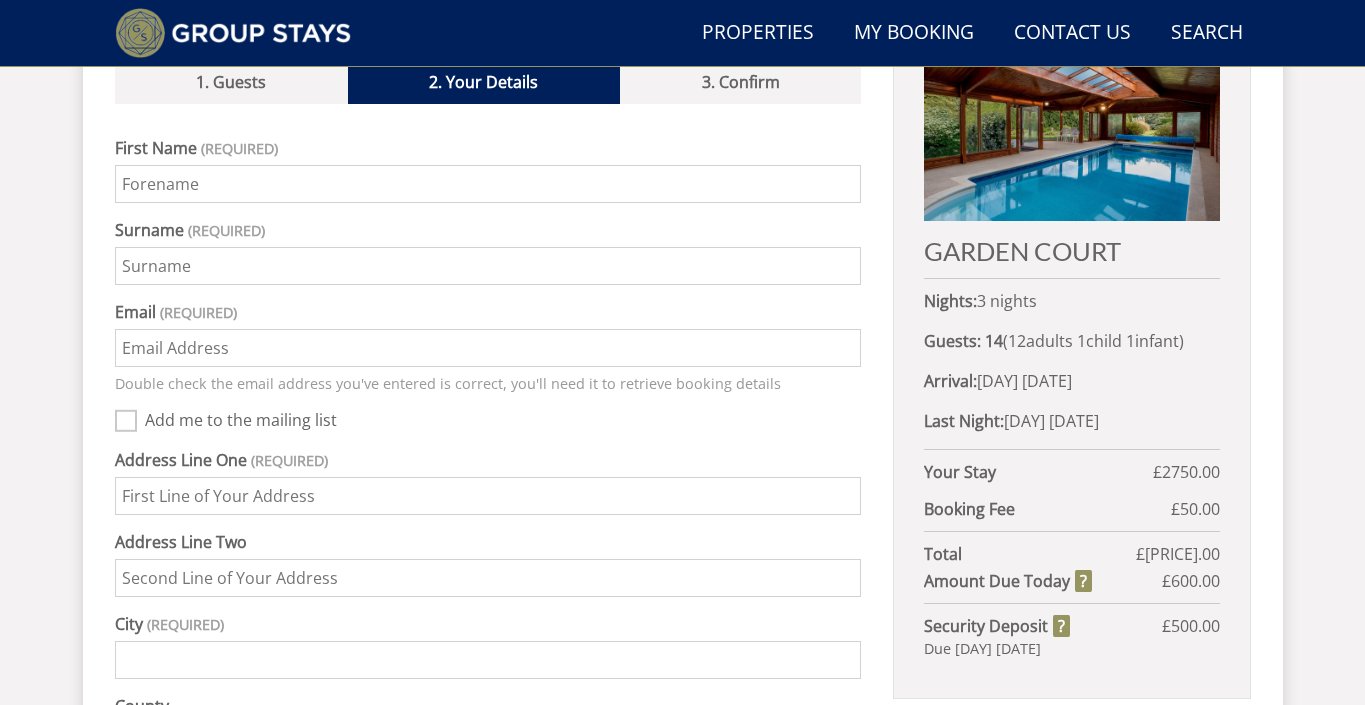 click on "First Name" at bounding box center (488, 184) 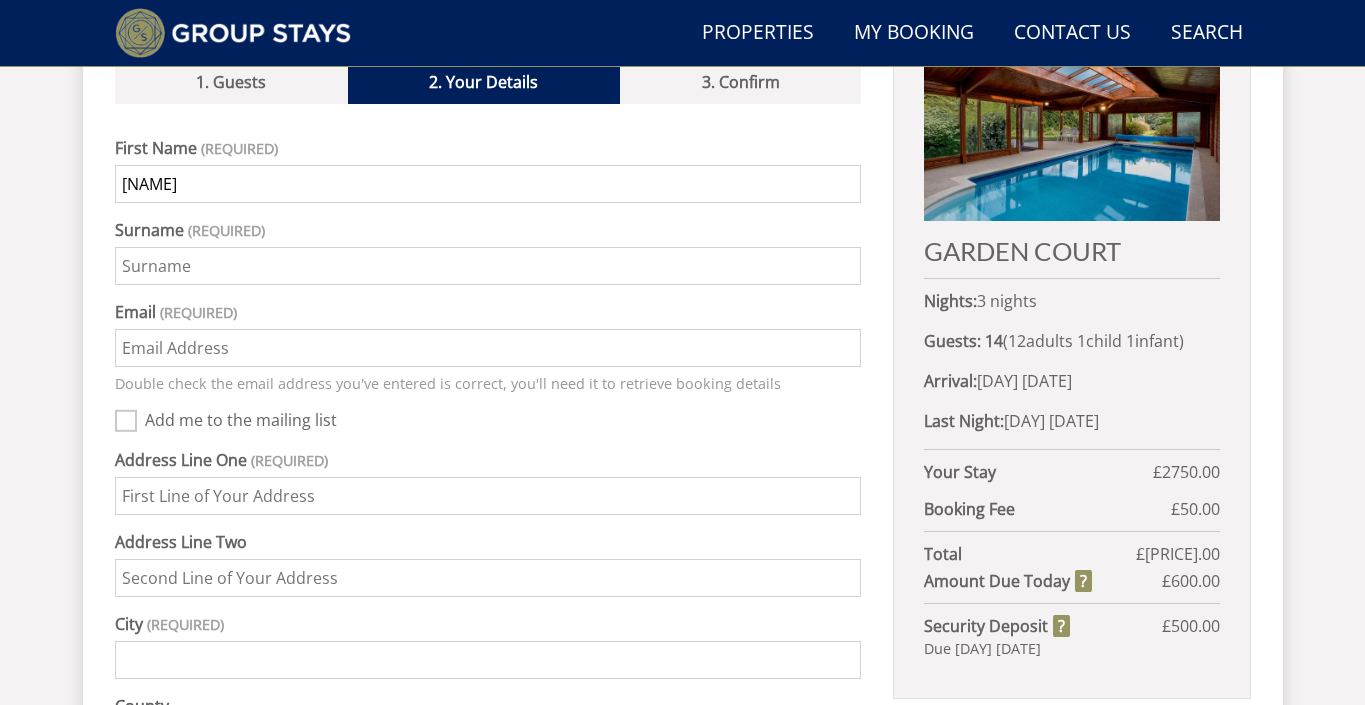 type on "[NAME]" 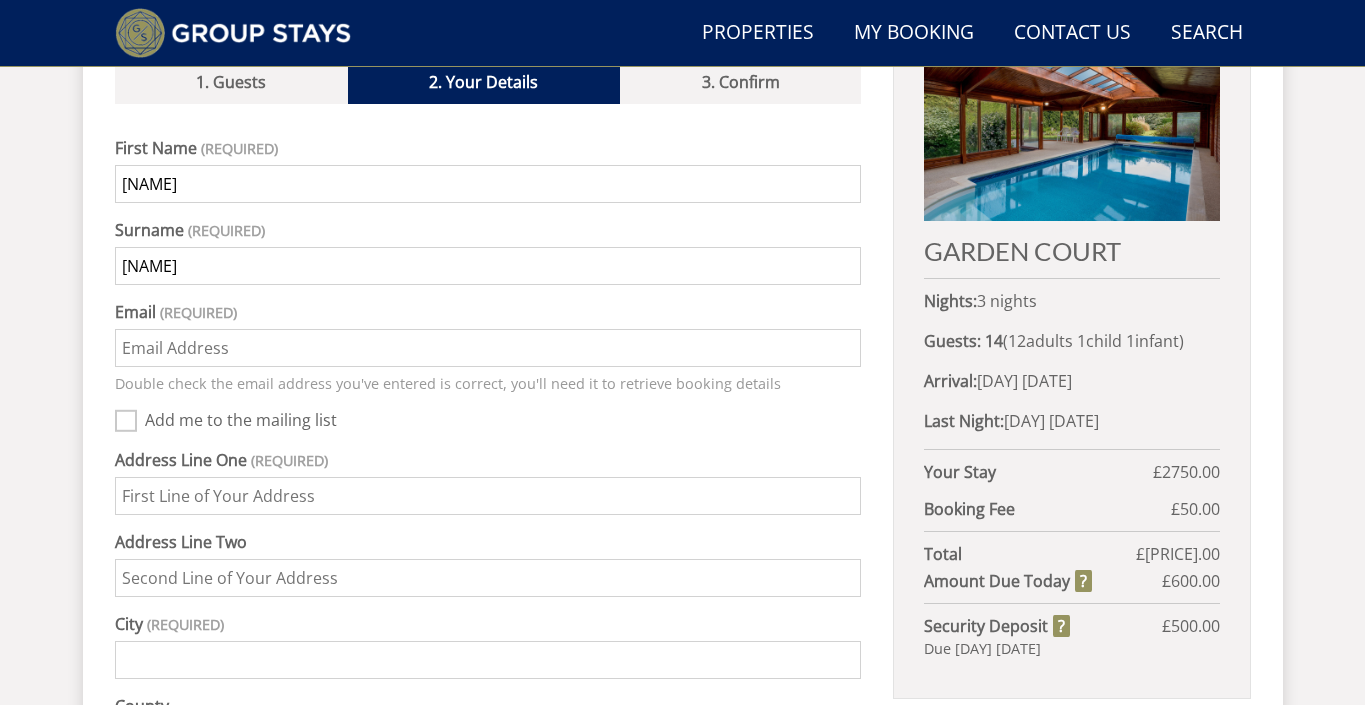 type on "[NAME]" 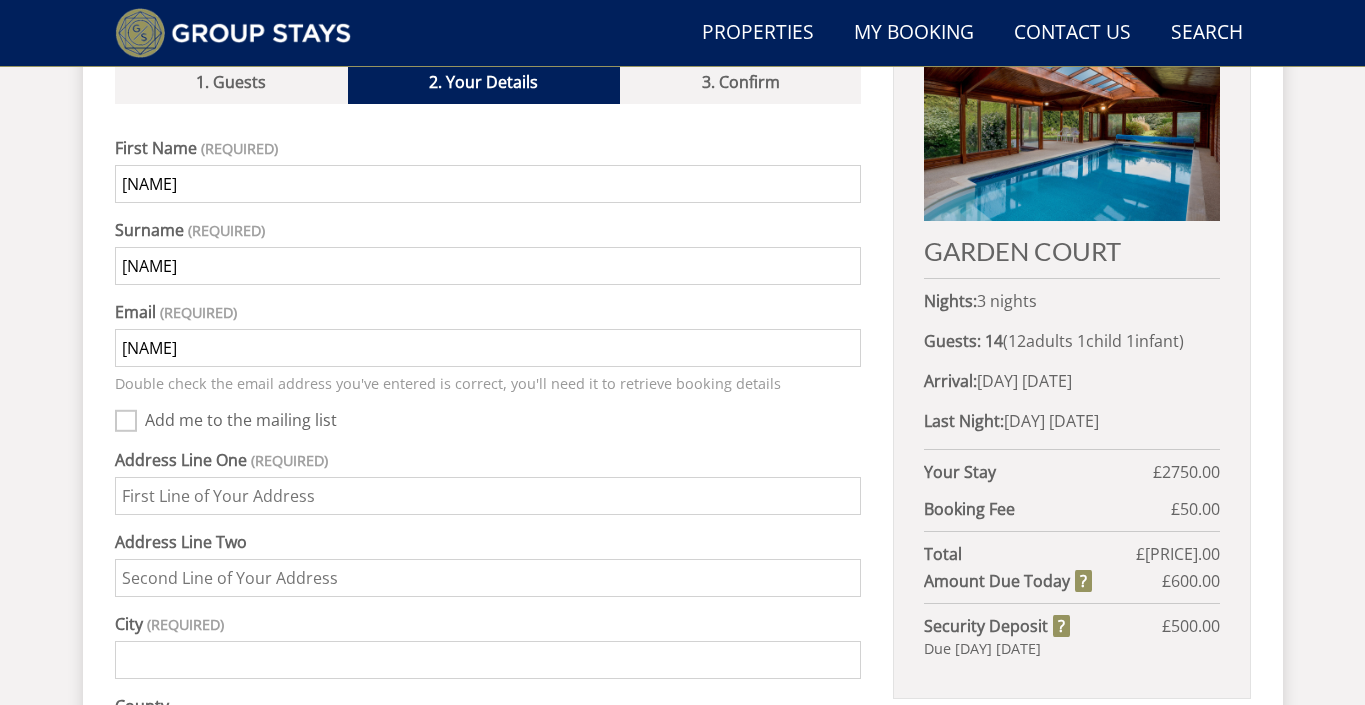 type on "[NAME]@[DOMAIN]" 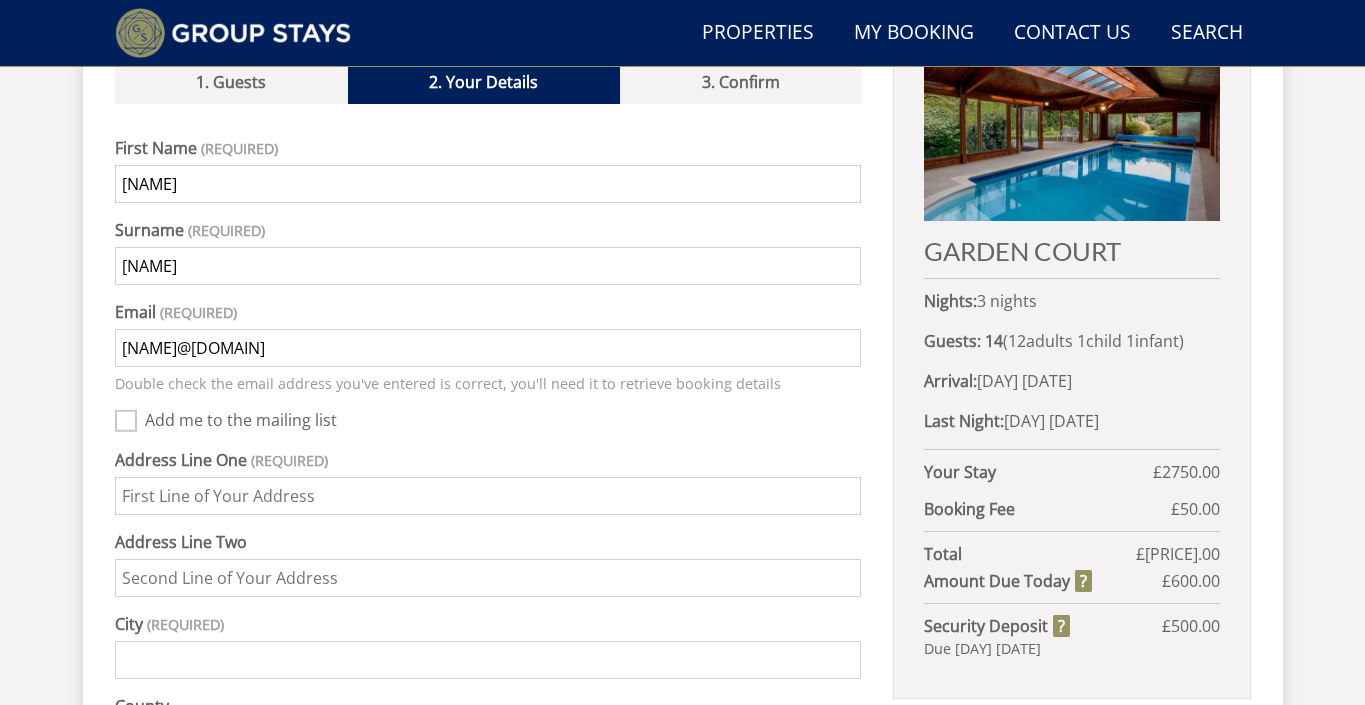 type on "[NUMBER] [STREET]" 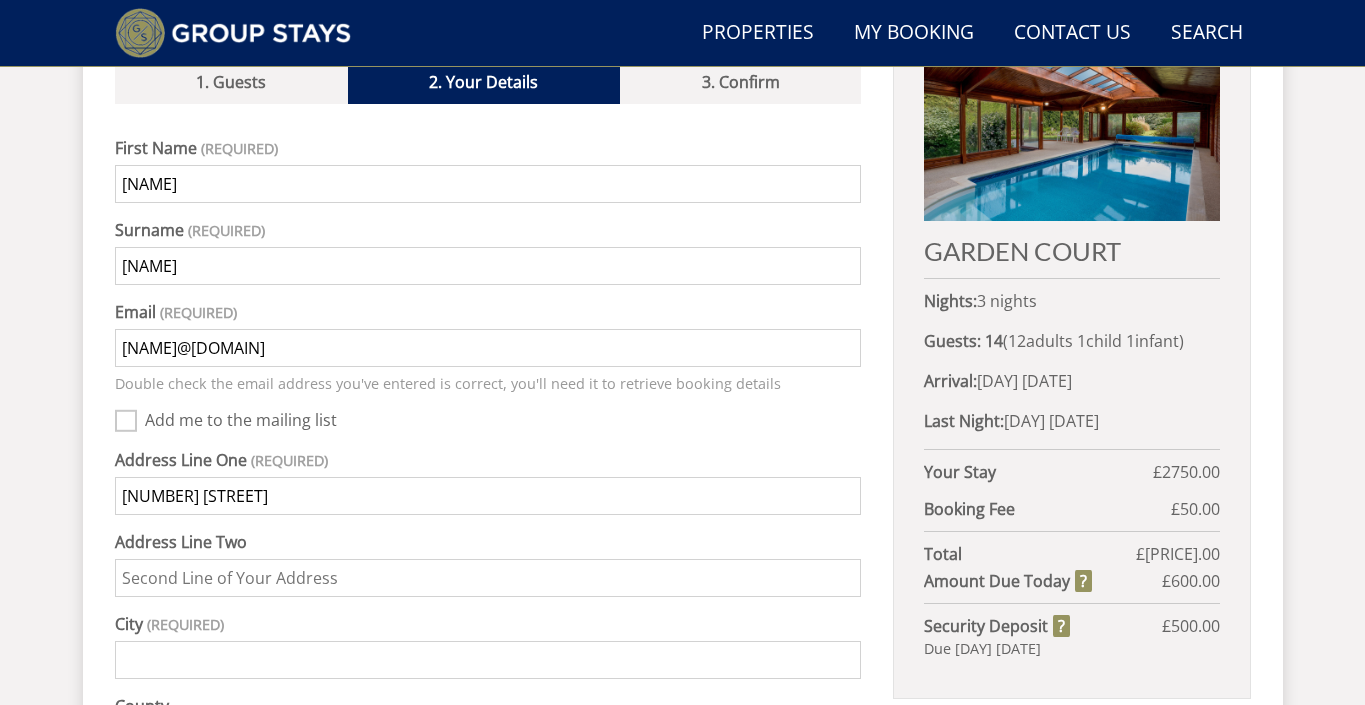type on "[CITY]" 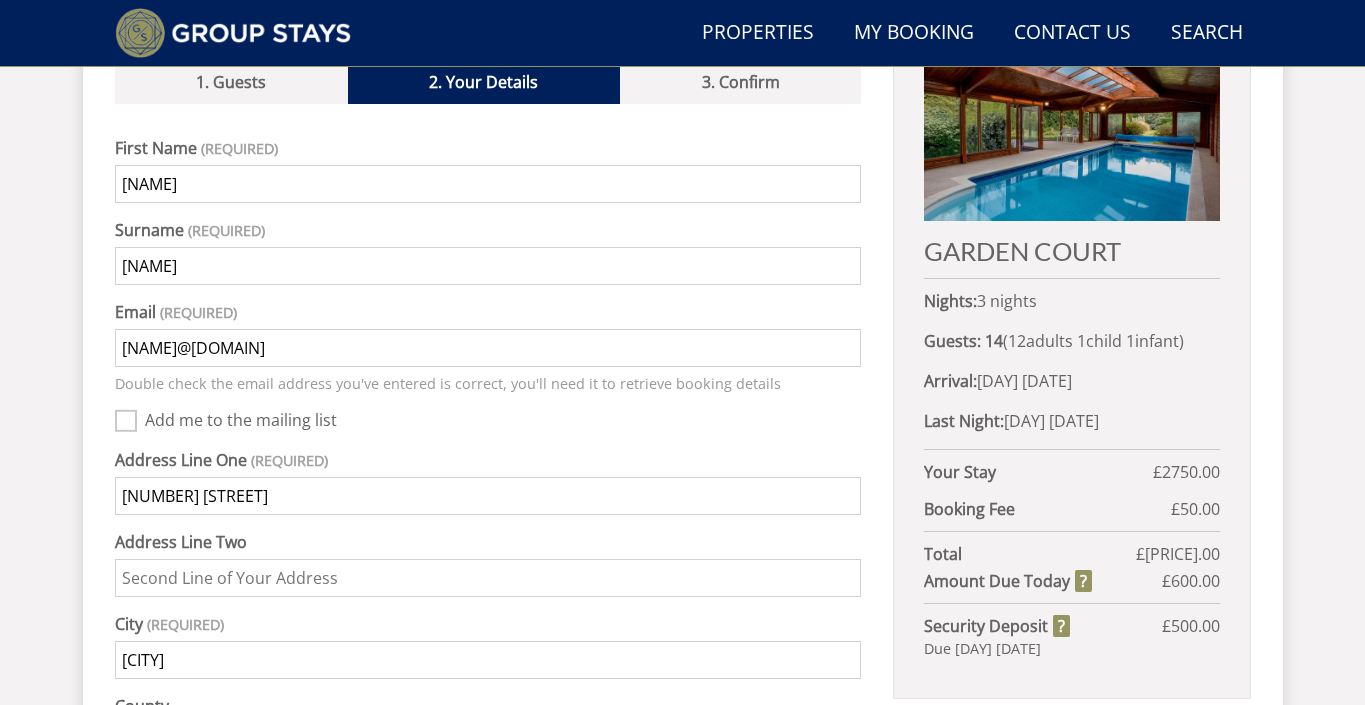type on "[POSTAL_CODE]" 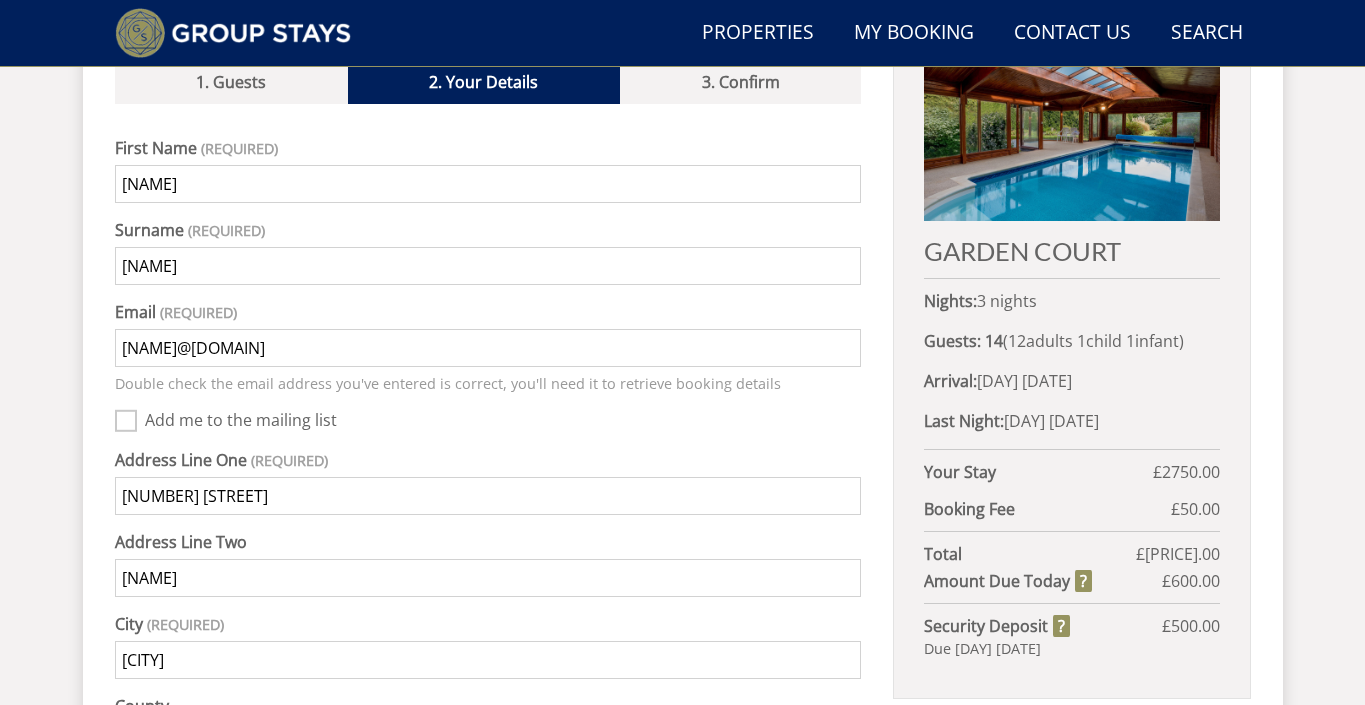 type on "[NAME]" 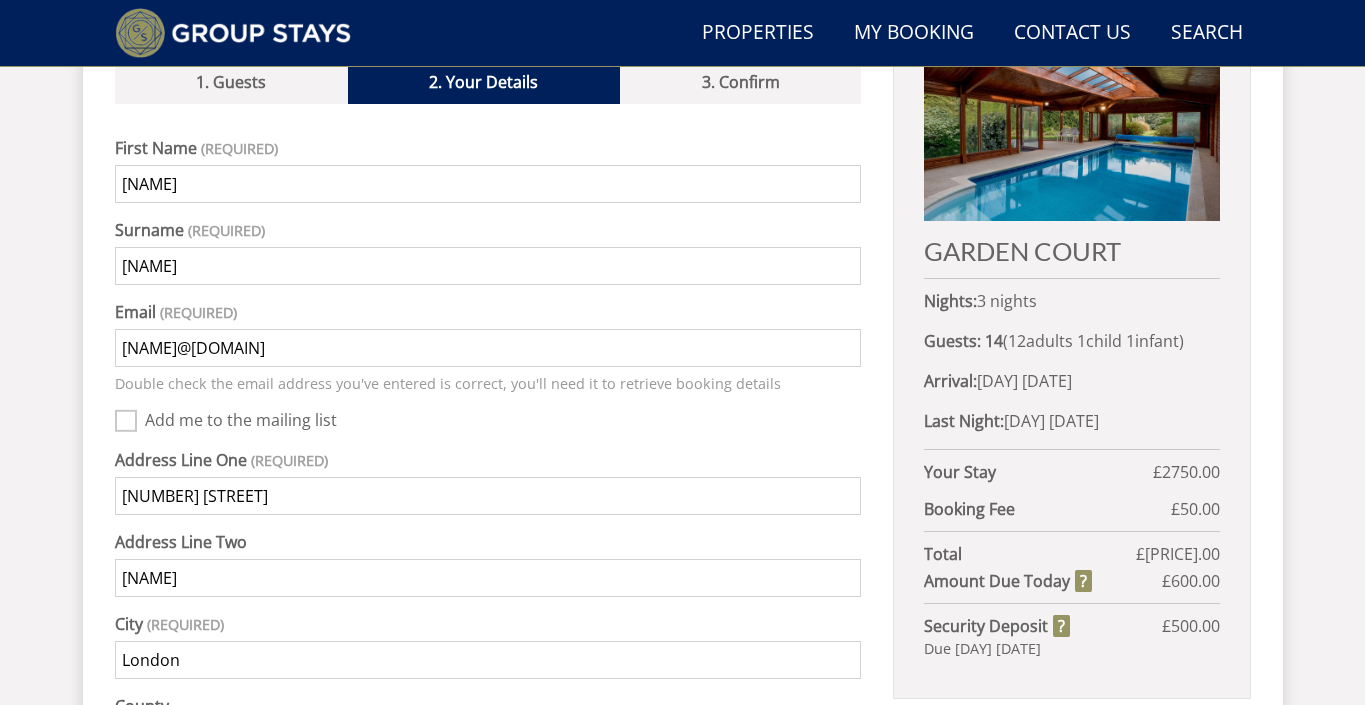 type on "London" 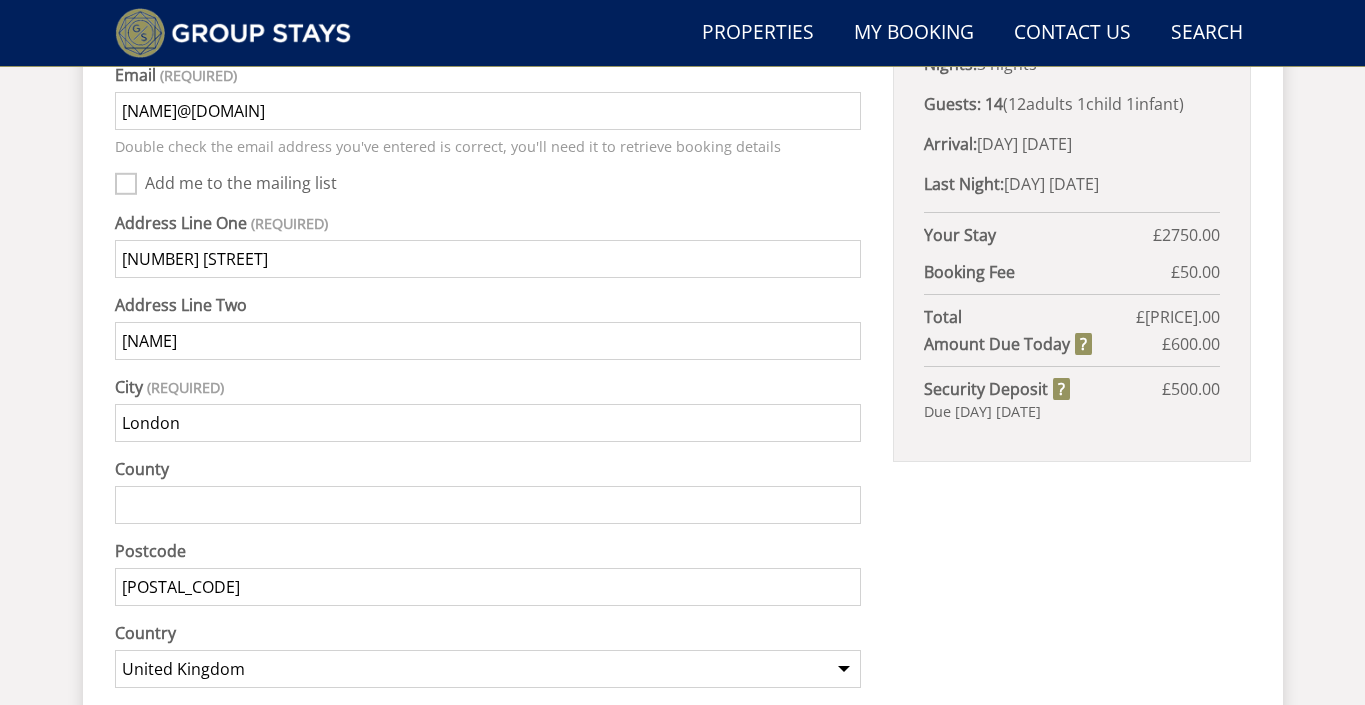 scroll, scrollTop: 1067, scrollLeft: 0, axis: vertical 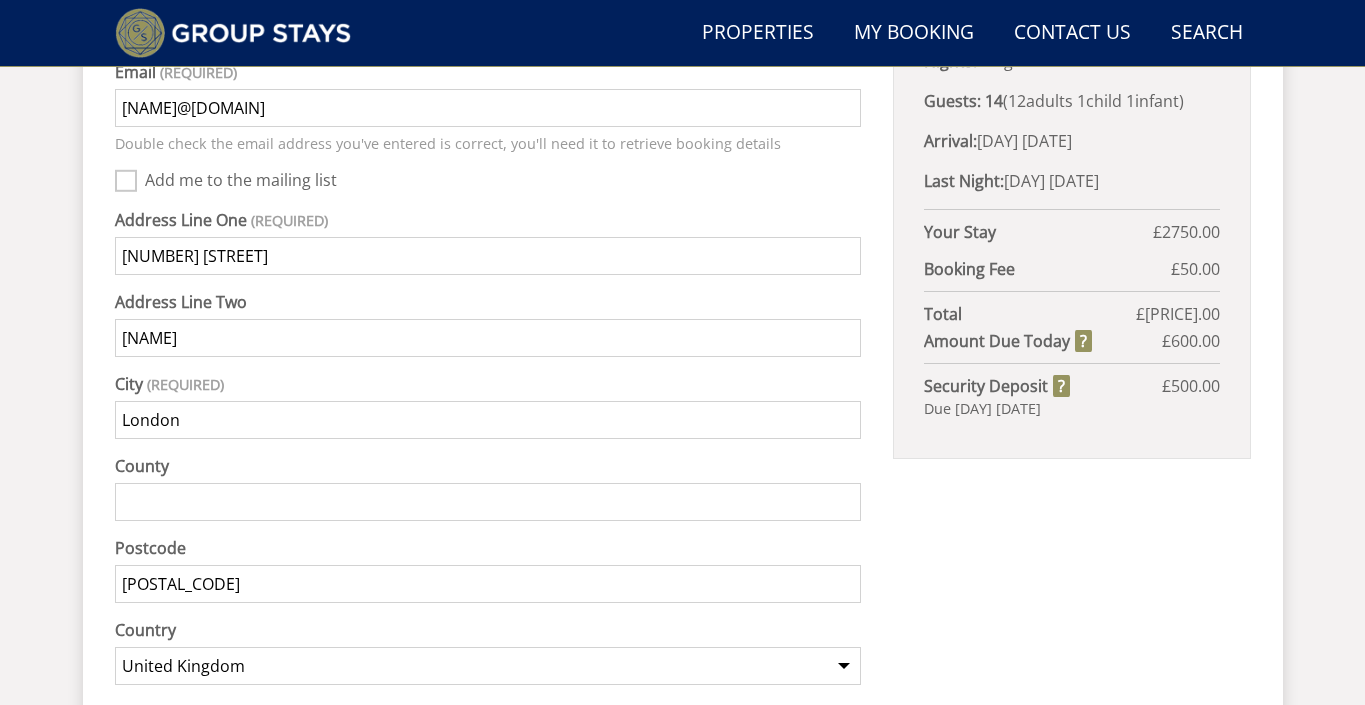 click on "County" at bounding box center (488, 502) 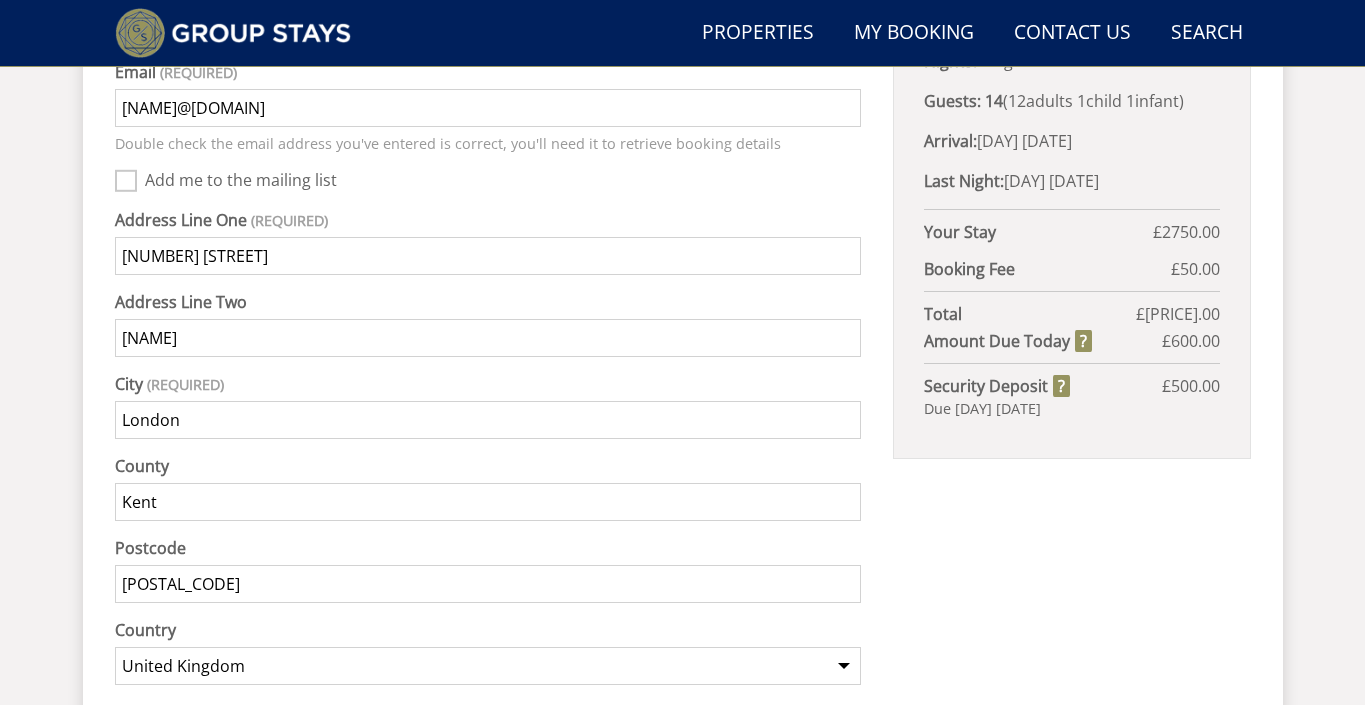 type on "Kent" 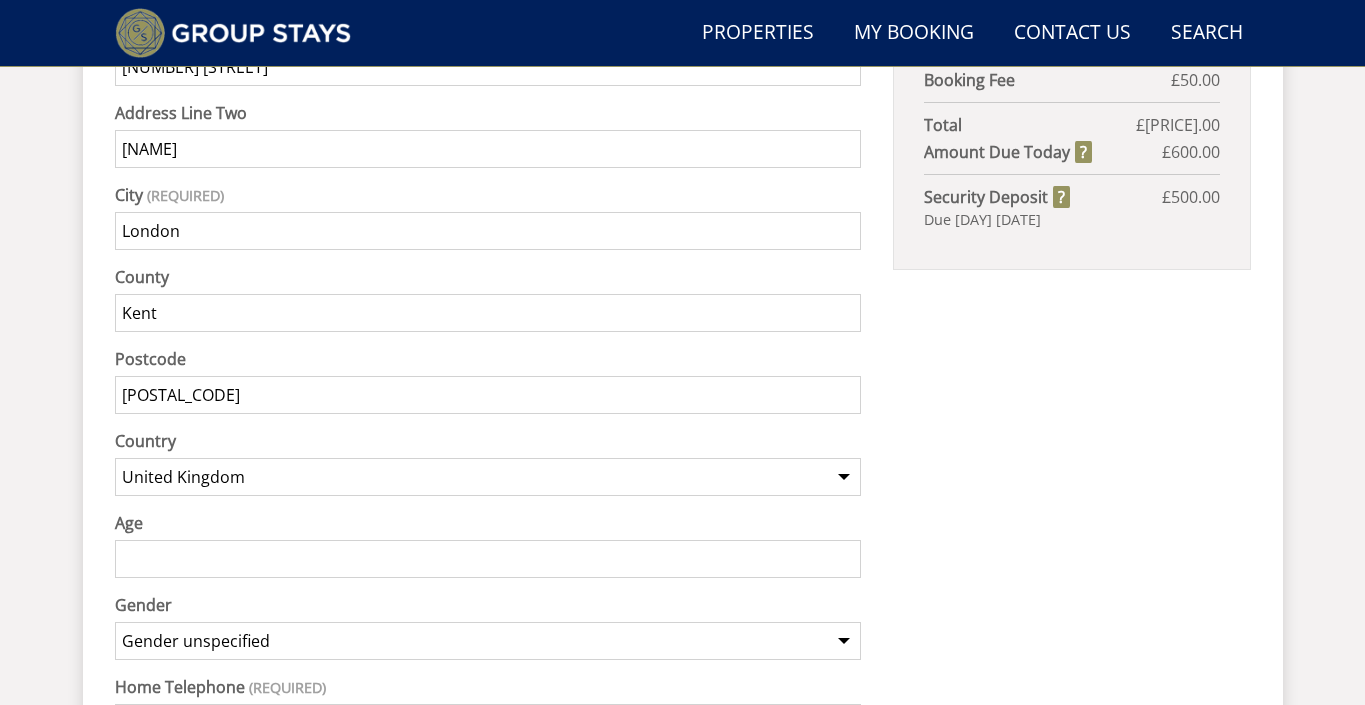 scroll, scrollTop: 1267, scrollLeft: 0, axis: vertical 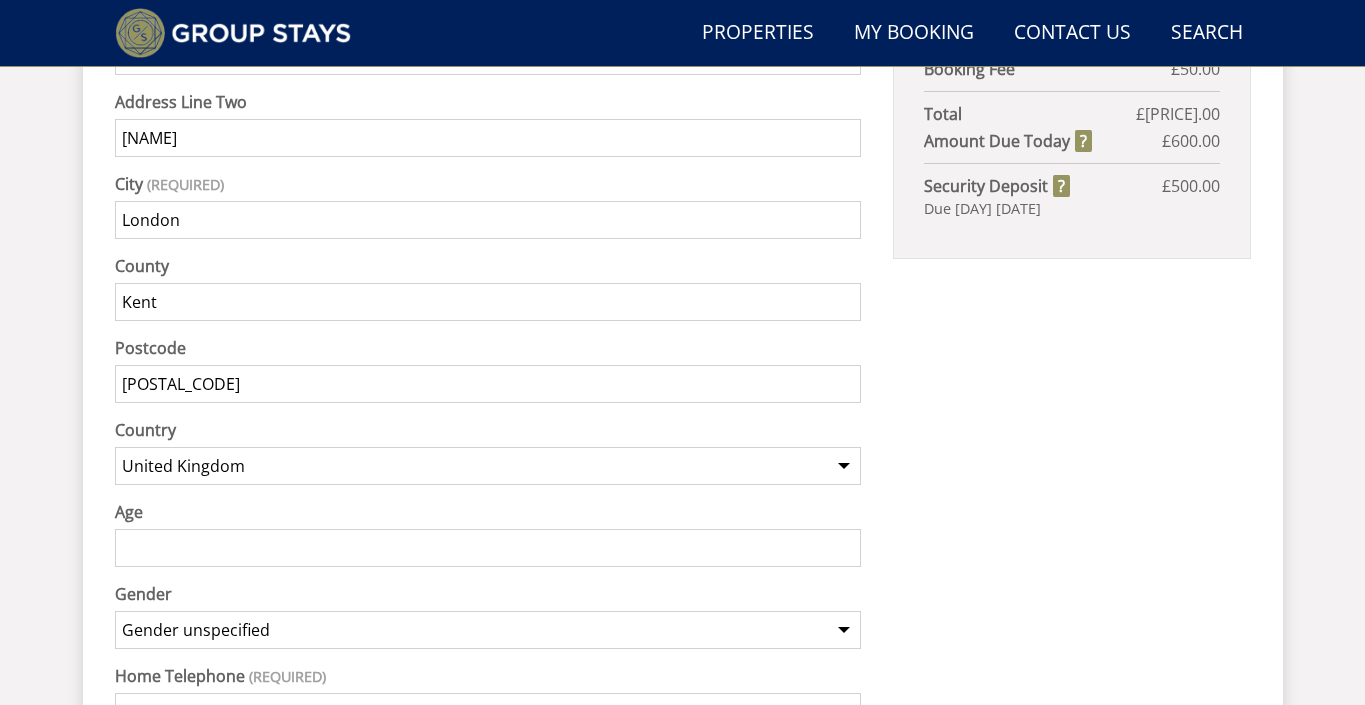 click on "Age" at bounding box center (488, 548) 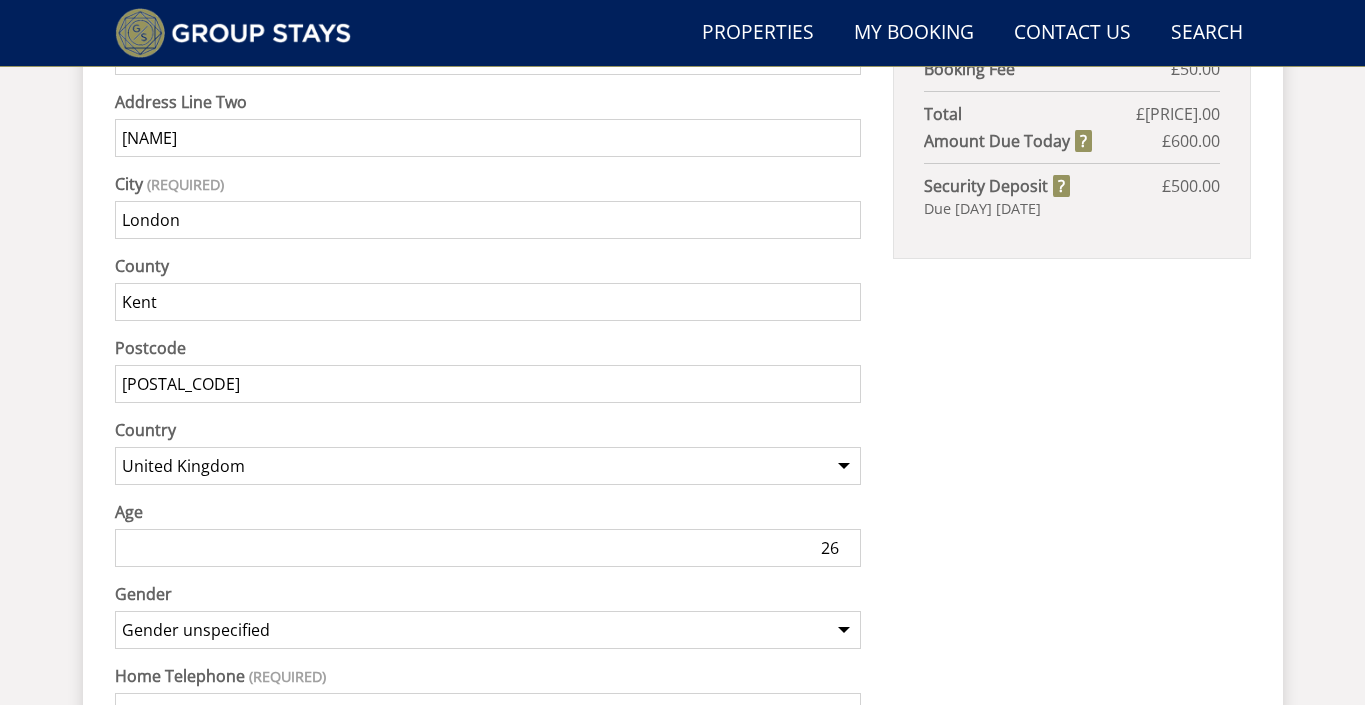type on "26" 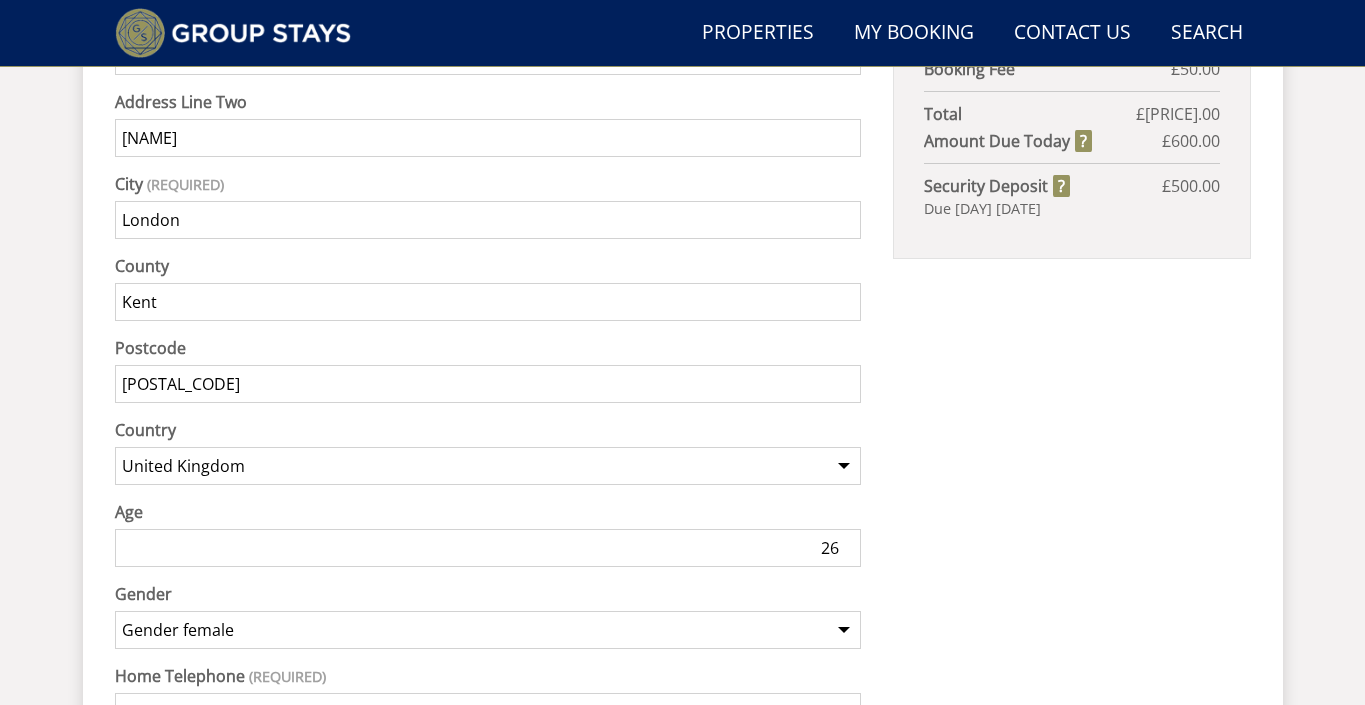 click on "GARDEN COURT
Nights:  [NUMBER] nights
Guests:   [NUMBER]  ( [NUMBER]  adults   [NUMBER]  children   [NUMBER]  infants )
Arrival:  [DAY] [DATE]
Last Night:  [DAY] [DATE]
Your Stay £ [PRICE]
Discount - [PERCENTAGE]% off
Extra Guests  ( [NUMBER] ) £ [PRICE]
Extras £ [PRICE]
Pet Fee £ [PRICE]
Booking Fee £ [PRICE]
Total £ [PRICE]
Amount Due Today £ [PRICE]
Security Deposit £ [PRICE] Due [DAY] [DATE]" at bounding box center [1071, 277] 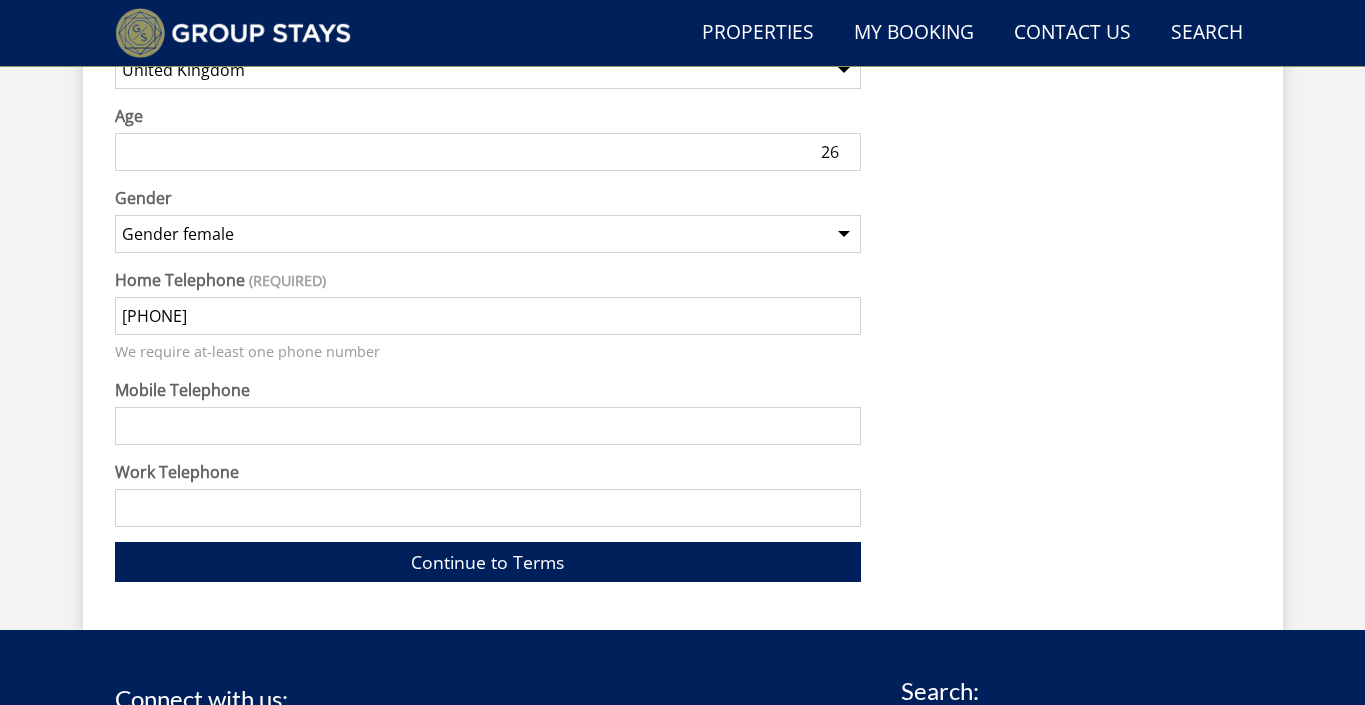 scroll, scrollTop: 1667, scrollLeft: 0, axis: vertical 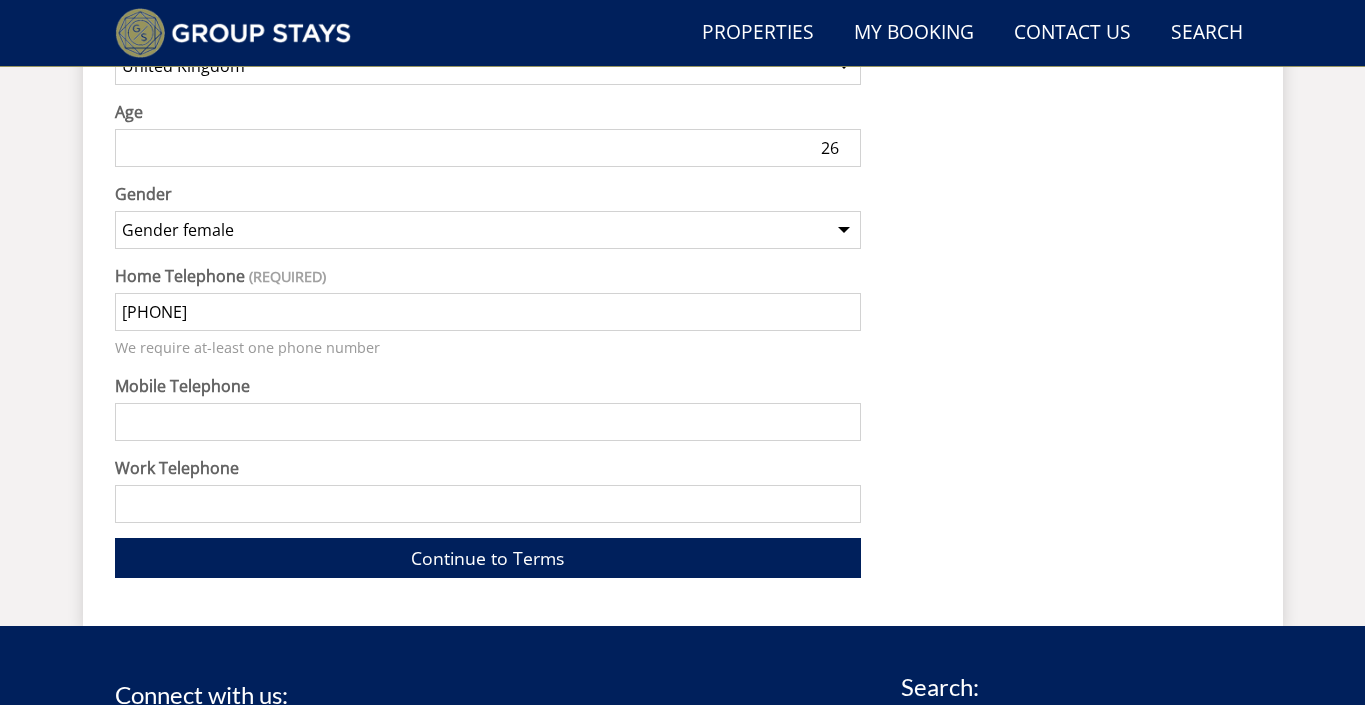 click on "Mobile Telephone" at bounding box center (488, 422) 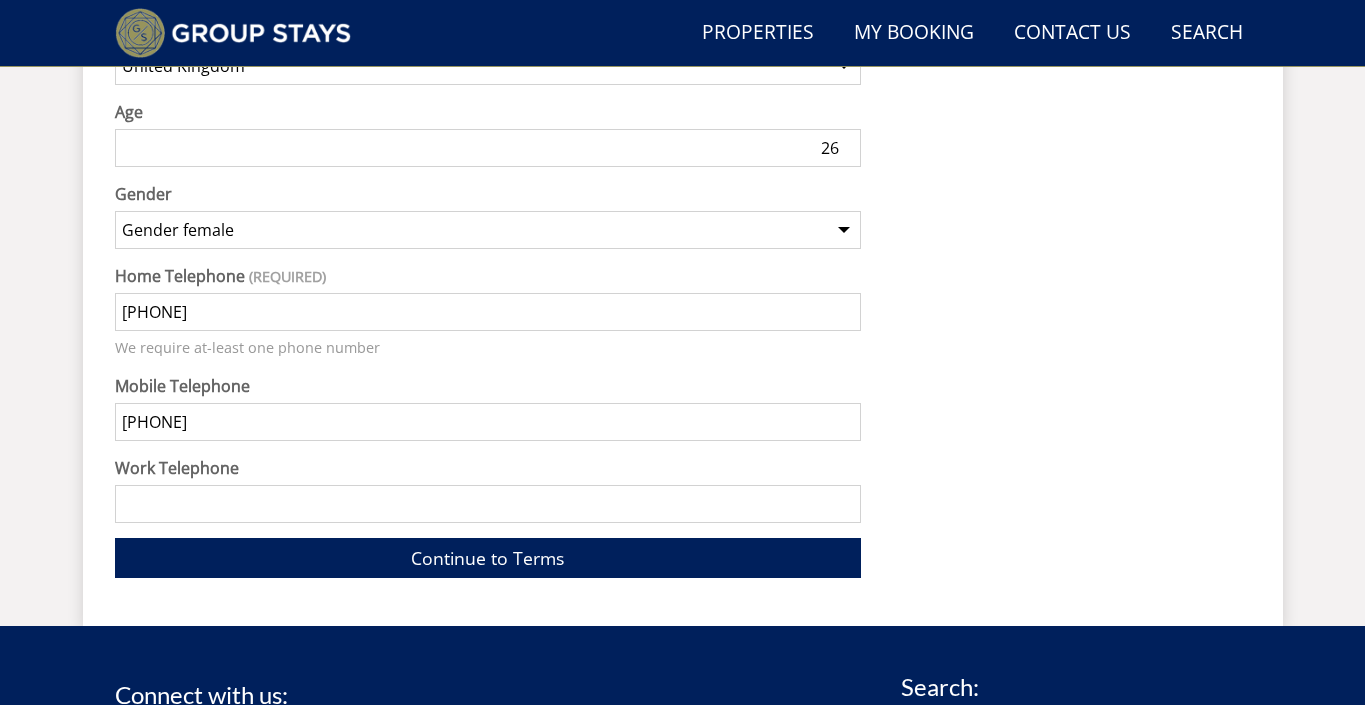 click on "Work Telephone" at bounding box center [488, 504] 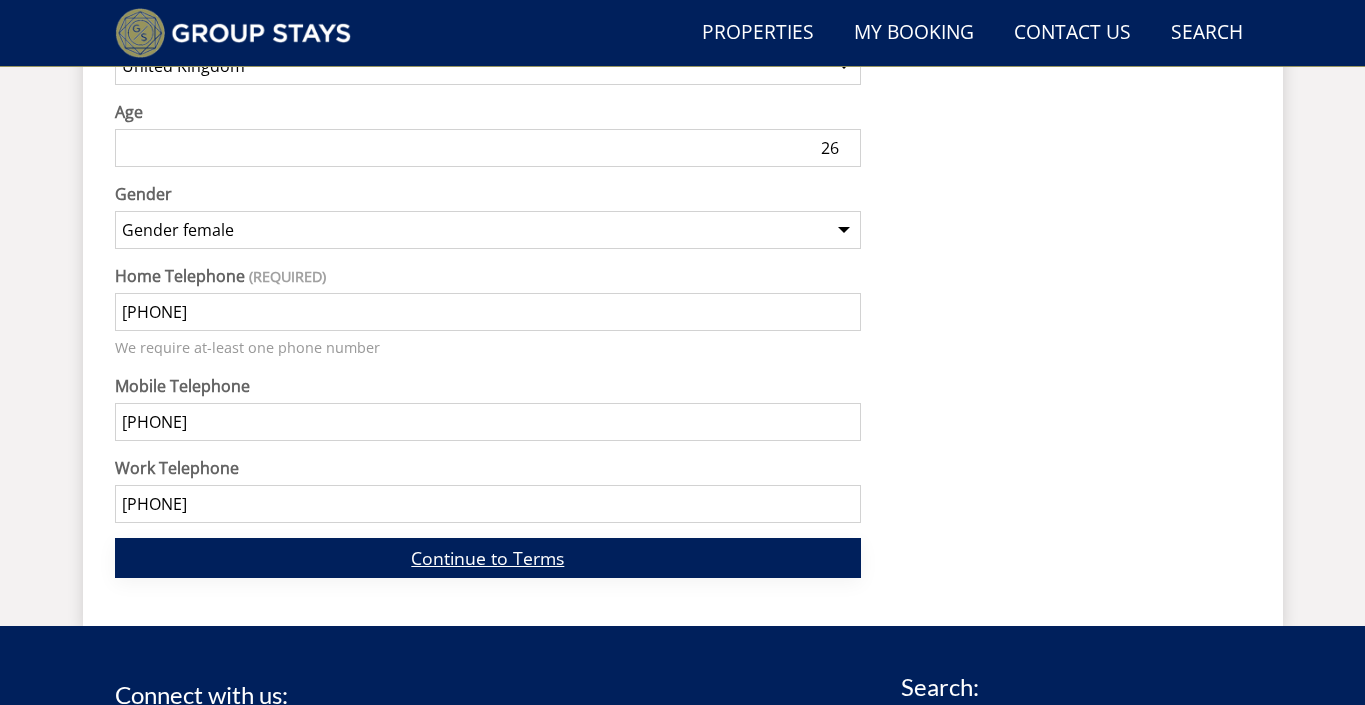 click on "Continue to Terms" at bounding box center [488, 557] 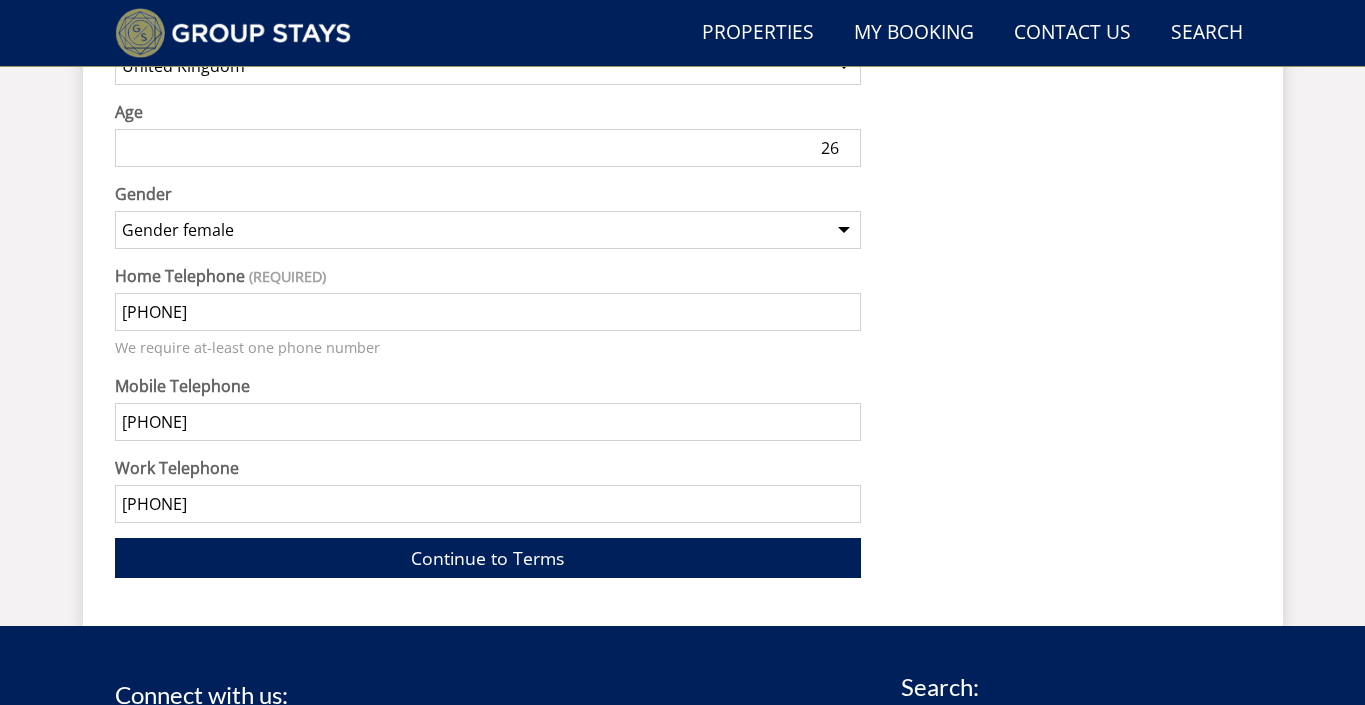 scroll, scrollTop: 827, scrollLeft: 0, axis: vertical 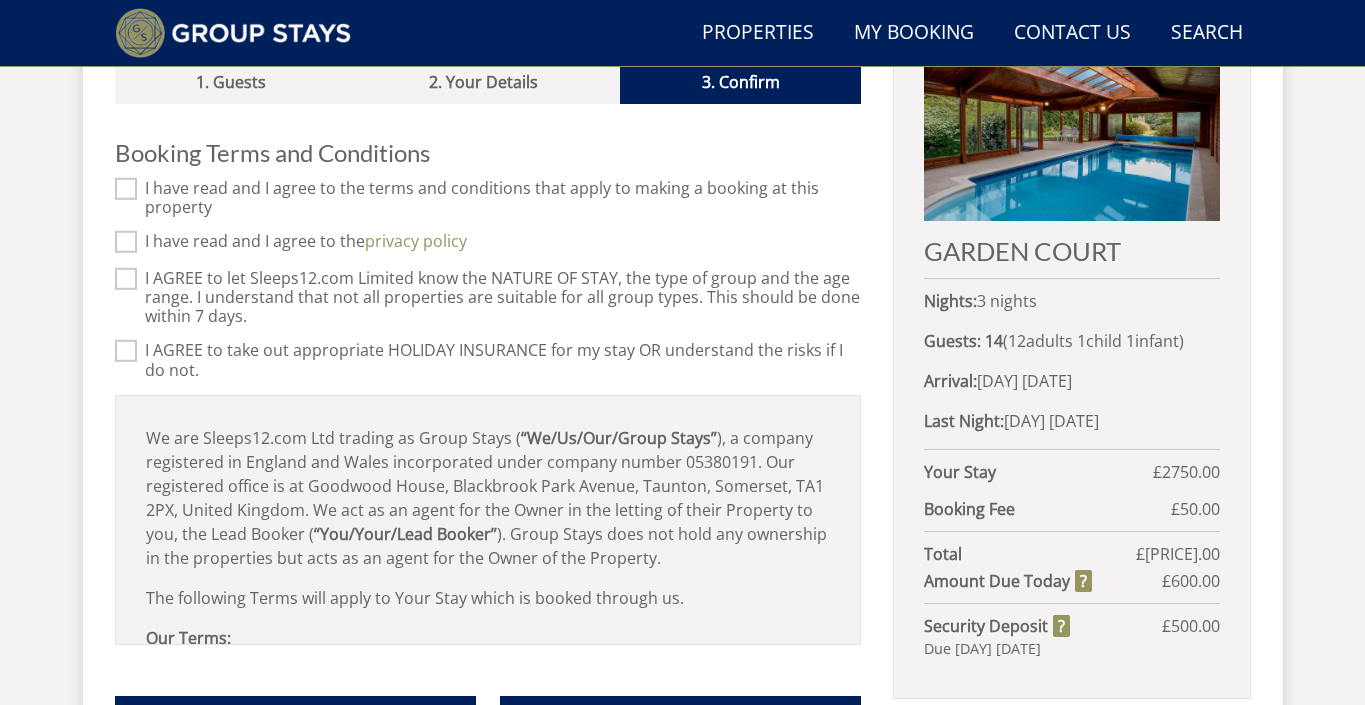click on "I have read and I agree to the terms and conditions that apply to making a booking at this property" at bounding box center [126, 188] 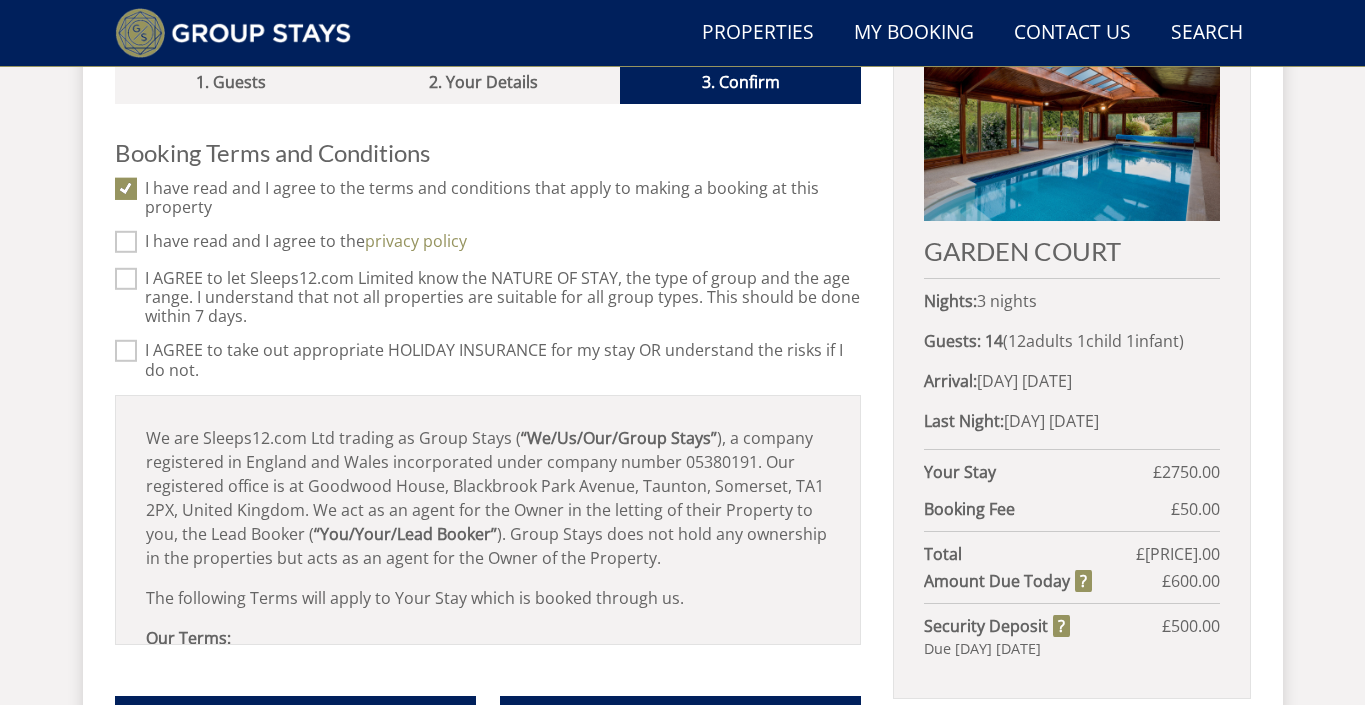 click on "I have read and I agree to the  privacy policy" at bounding box center (126, 242) 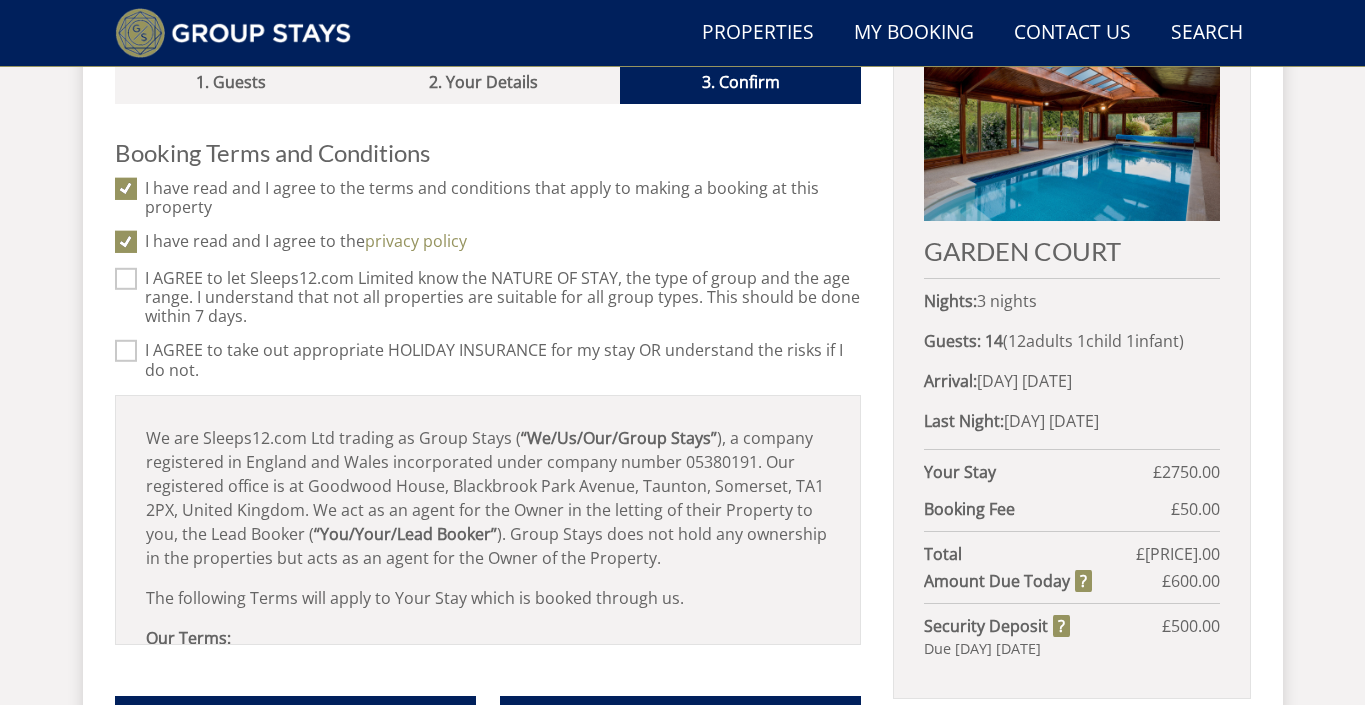 click on "I AGREE to let Sleeps12.com Limited know the NATURE OF STAY, the type of group and the age range. I understand that not all properties are suitable for all group types. This should be done within 7 days." at bounding box center [126, 279] 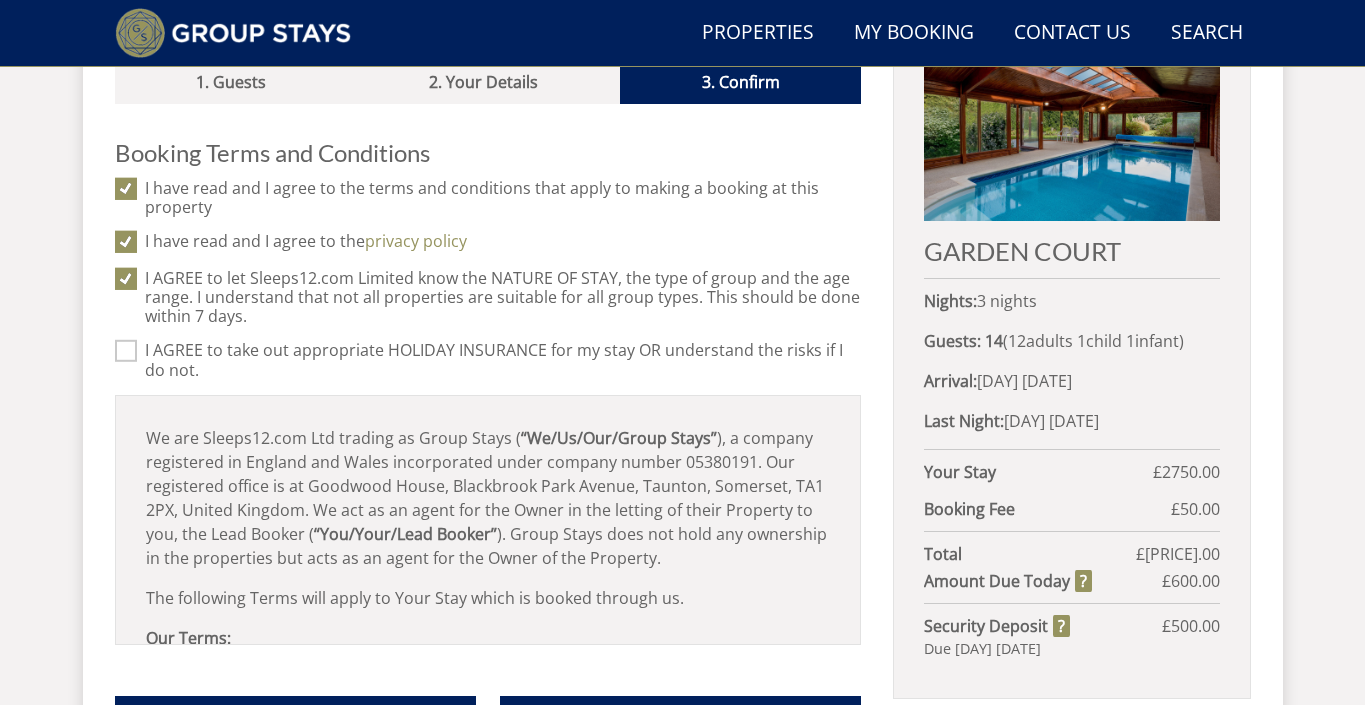 click on "I AGREE to take out appropriate HOLIDAY INSURANCE for my stay OR understand the risks if I do not." at bounding box center (126, 351) 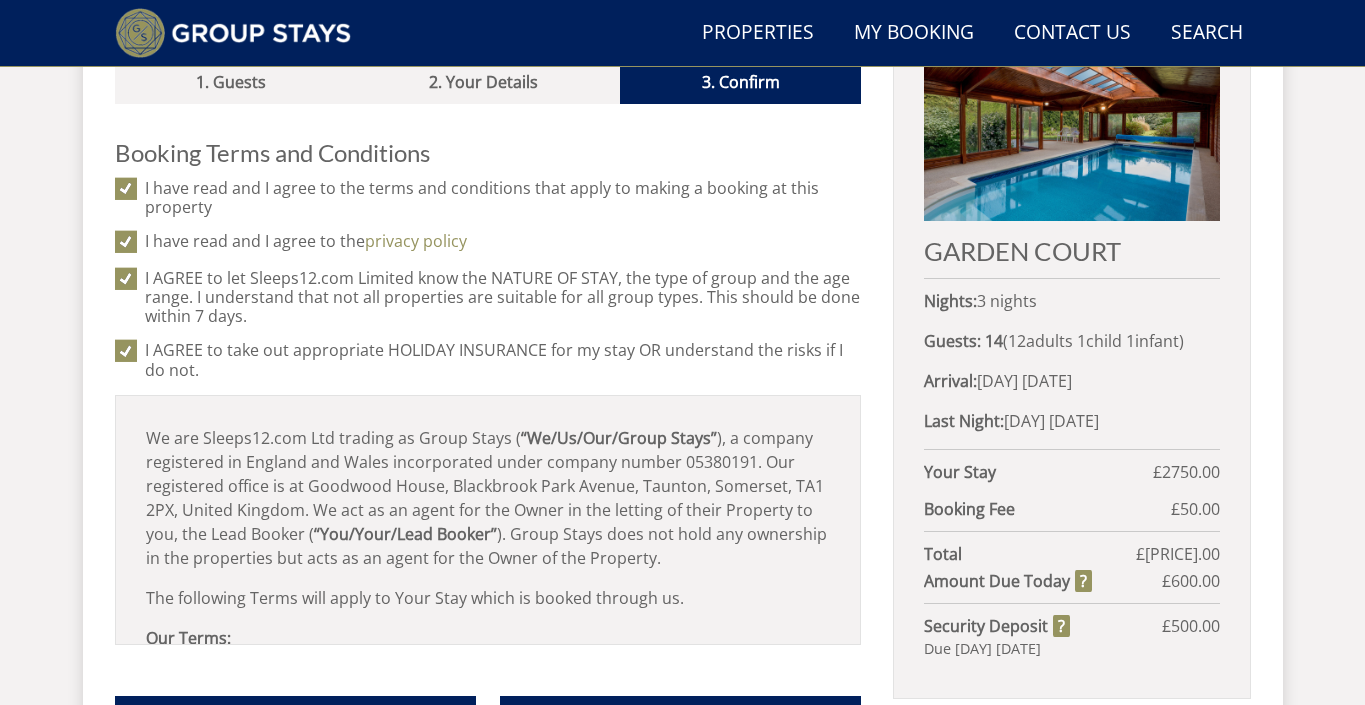 click on "Search
Menu
Properties
My Booking
Contact Us  [PHONE]
Search  Check Availability
Guests
[NUMBER]
[NUMBER]
[NUMBER]
[NUMBER]
[NUMBER]
[NUMBER]
[NUMBER]
[NUMBER]
[NUMBER]
[NUMBER]
[NUMBER]
[NUMBER]
[NUMBER]
[NUMBER]
[NUMBER]
[NUMBER]
[NUMBER]
[NUMBER]
[NUMBER]
[NUMBER]
[NUMBER]
[NUMBER]
[NUMBER]
[NUMBER]
[NUMBER]
[NUMBER]
[NUMBER]
[NUMBER]
[NUMBER]
[NUMBER]
[NUMBER]
[NUMBER]
[NUMBER]
[NUMBER]
[NUMBER]
[NUMBER]
[NUMBER]
[NUMBER]
[NUMBER]
[NUMBER]
[NUMBER]
[NUMBER]
[NUMBER]
[NUMBER]
[NUMBER]
[NUMBER]
[NUMBER]
[NUMBER]
[NUMBER]
[NUMBER]
Date
[DATE]
Search" at bounding box center [682, 49] 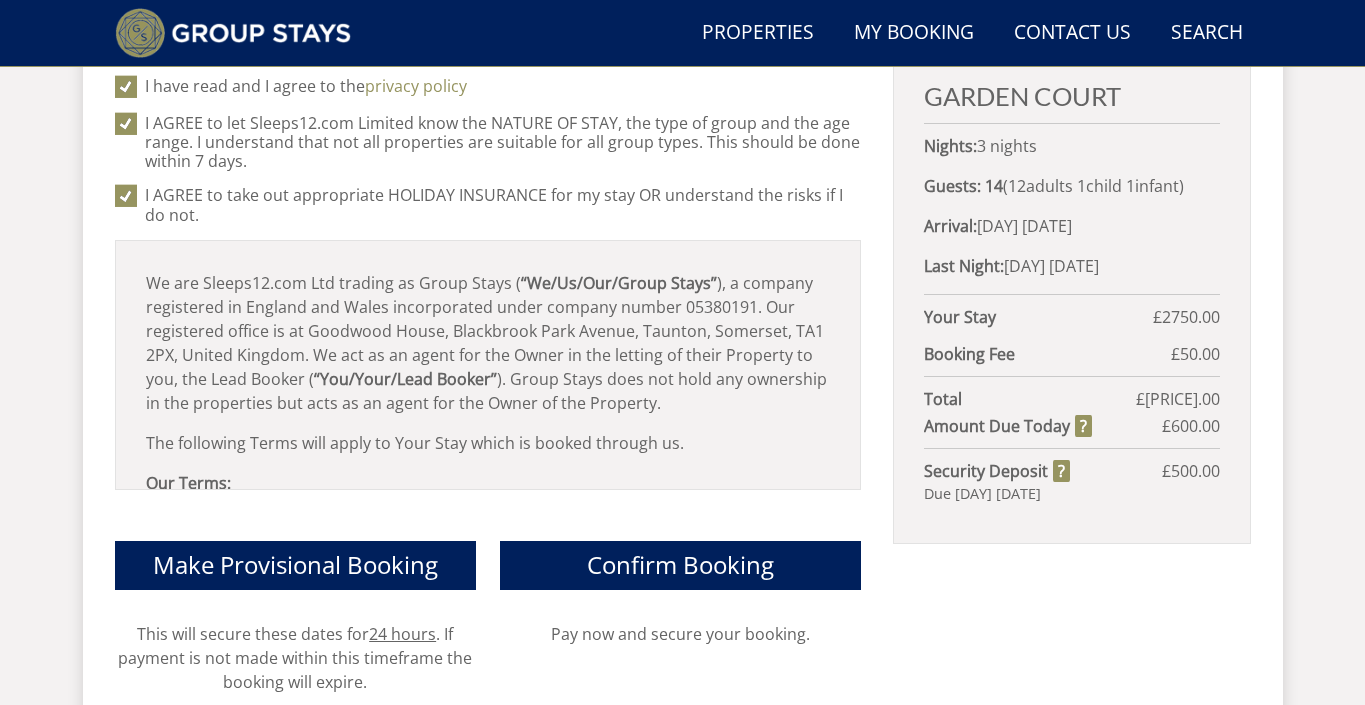 scroll, scrollTop: 987, scrollLeft: 0, axis: vertical 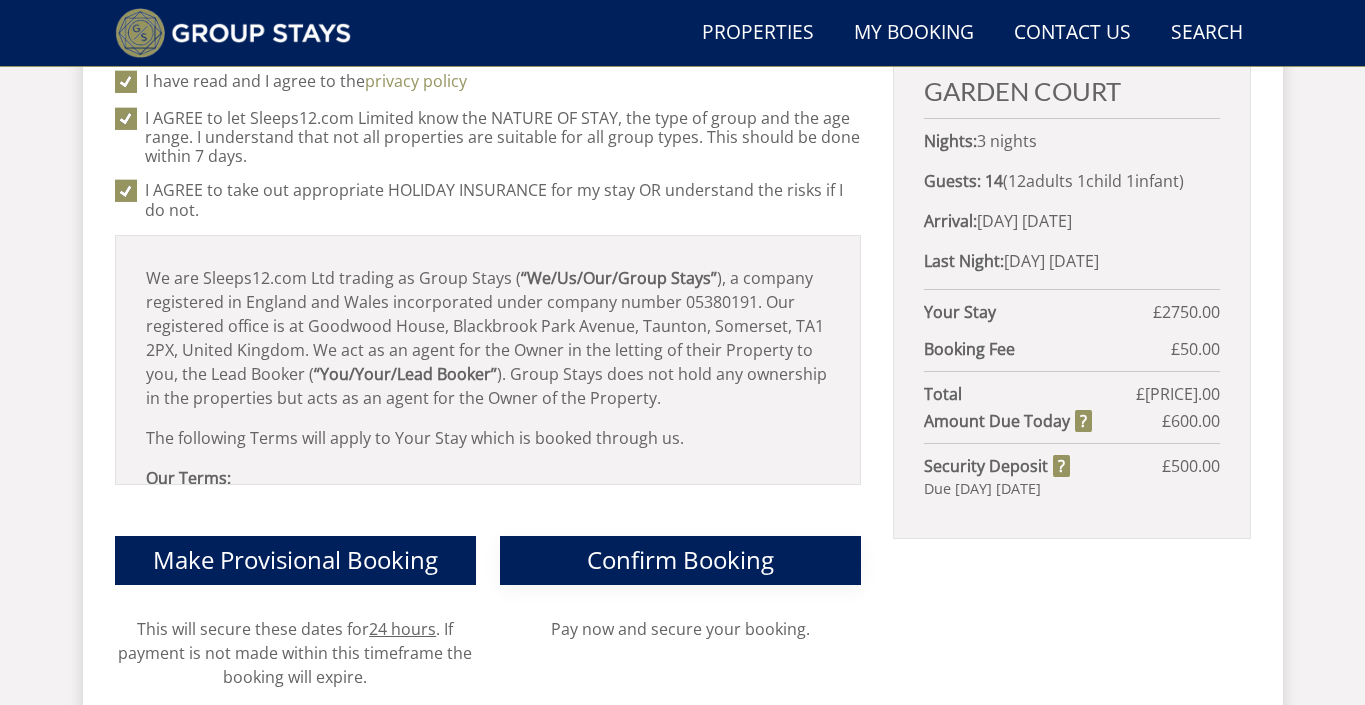 click on "Confirm Booking" at bounding box center [680, 559] 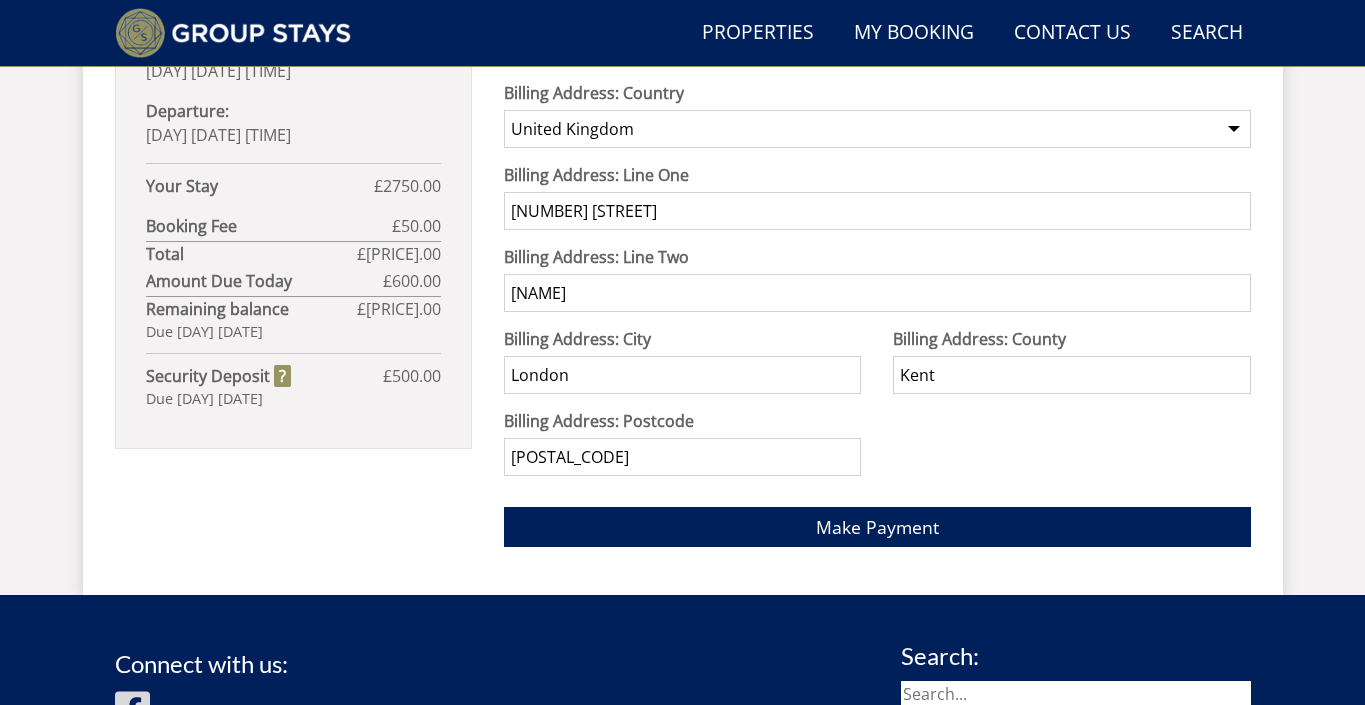 scroll, scrollTop: 1474, scrollLeft: 0, axis: vertical 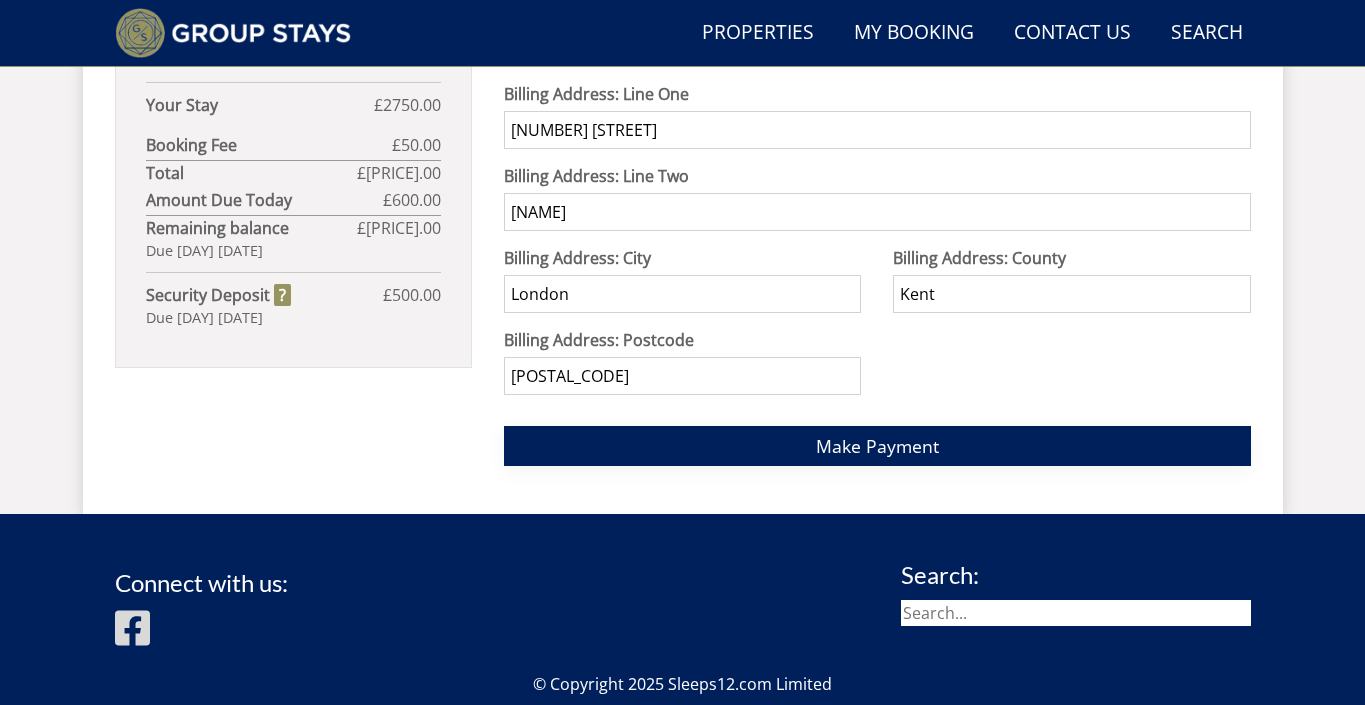 click on "Make Payment" at bounding box center [877, 446] 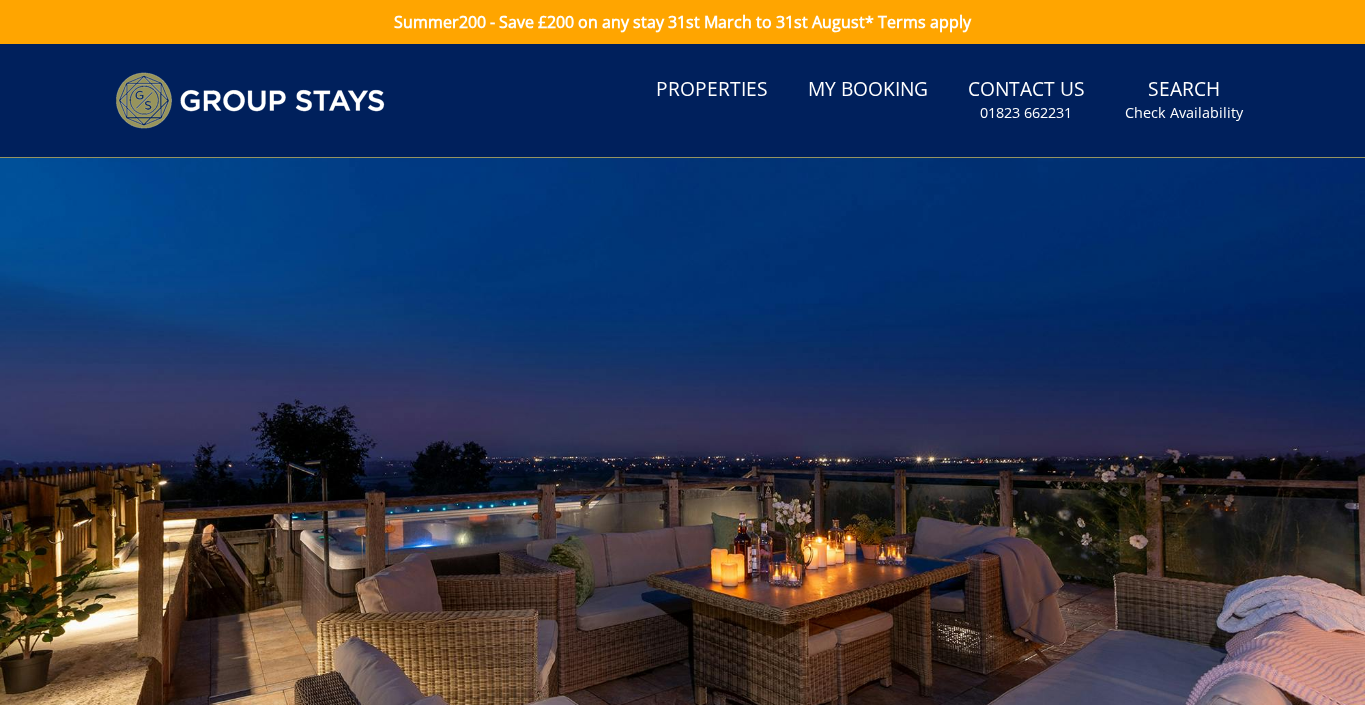 scroll, scrollTop: 2, scrollLeft: 0, axis: vertical 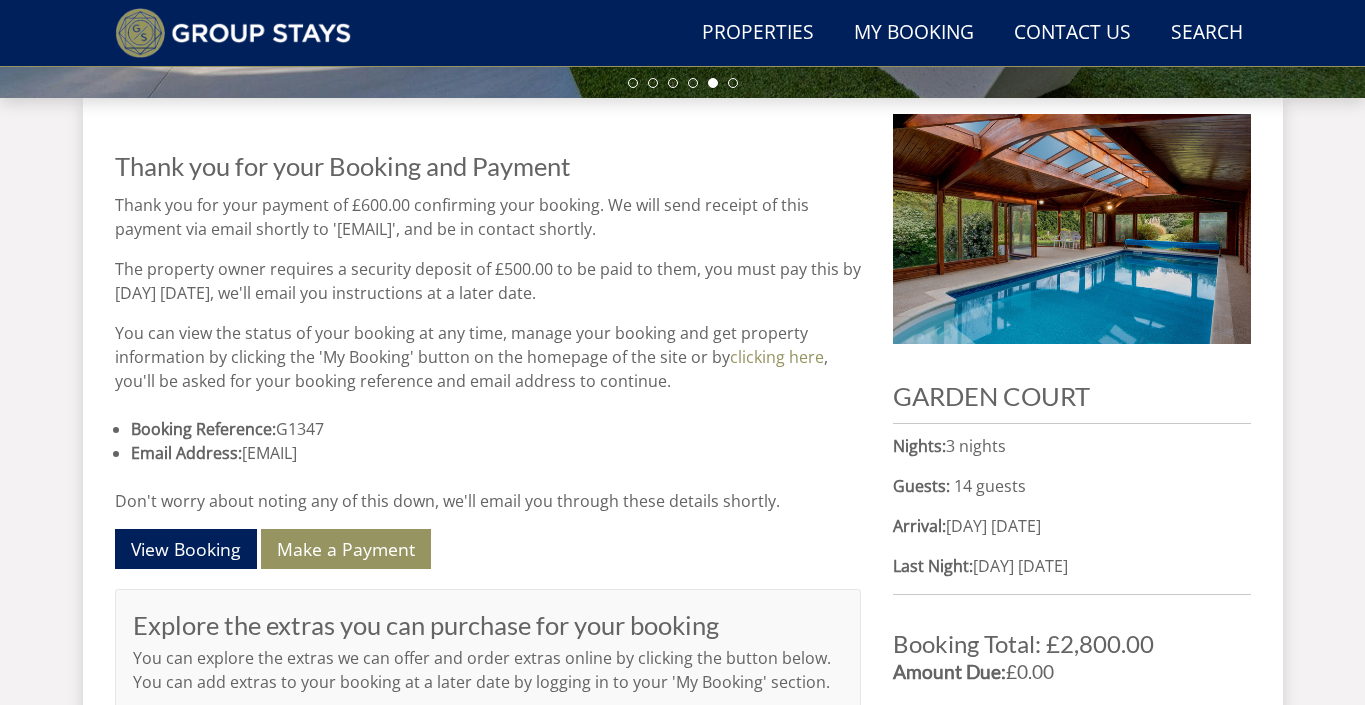 click on "Booking Reference:   G1347" at bounding box center (496, 429) 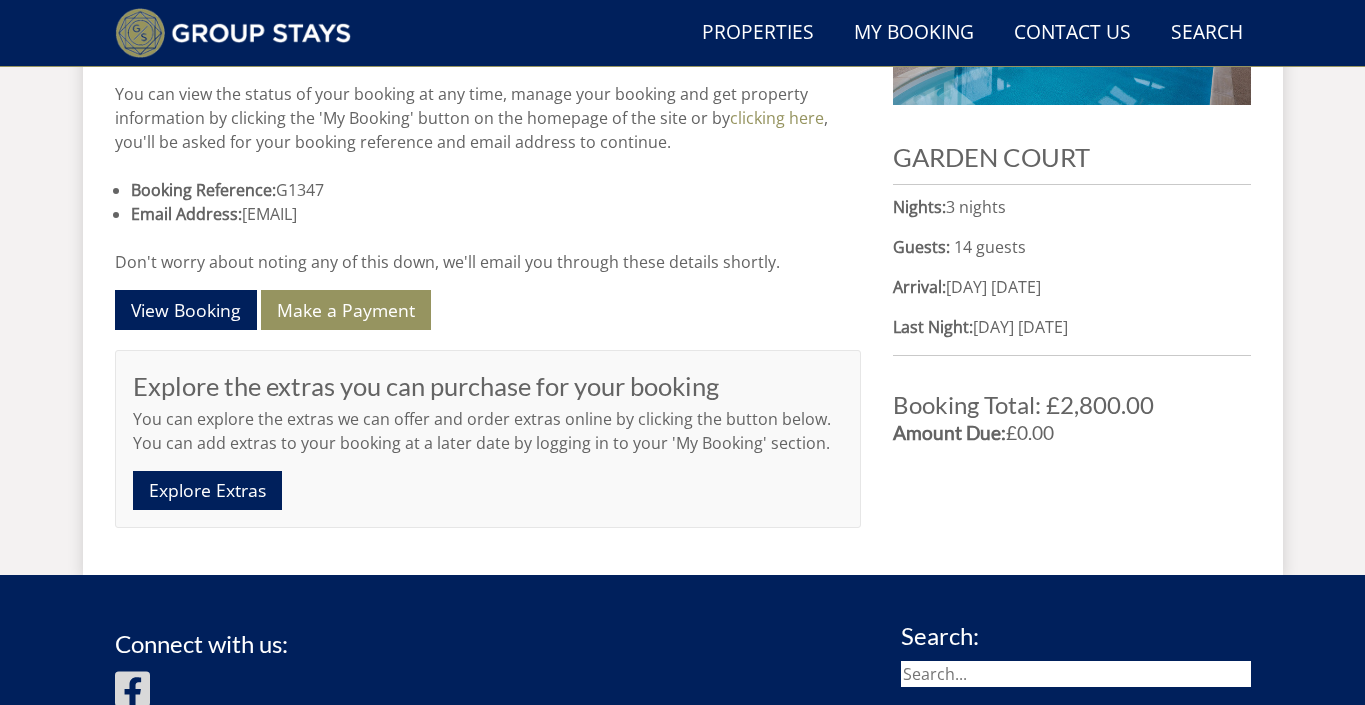 scroll, scrollTop: 953, scrollLeft: 0, axis: vertical 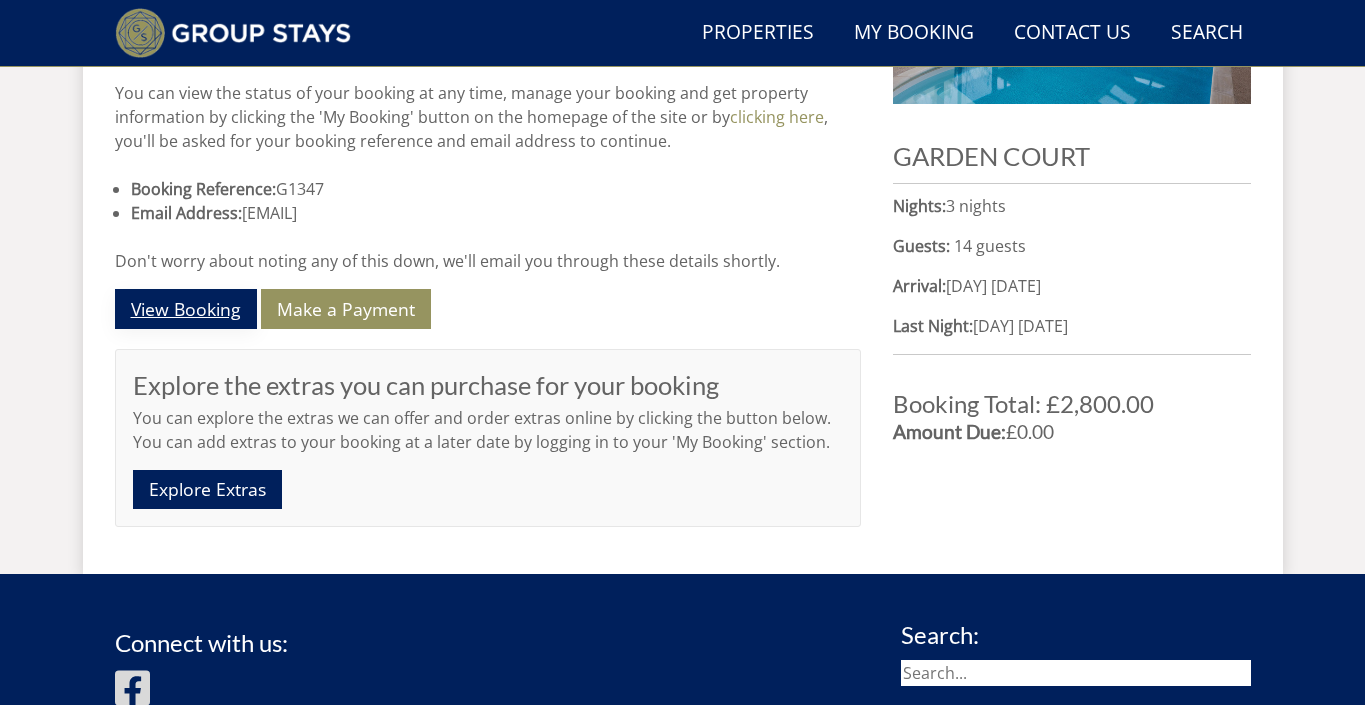 click on "View Booking" at bounding box center [186, 308] 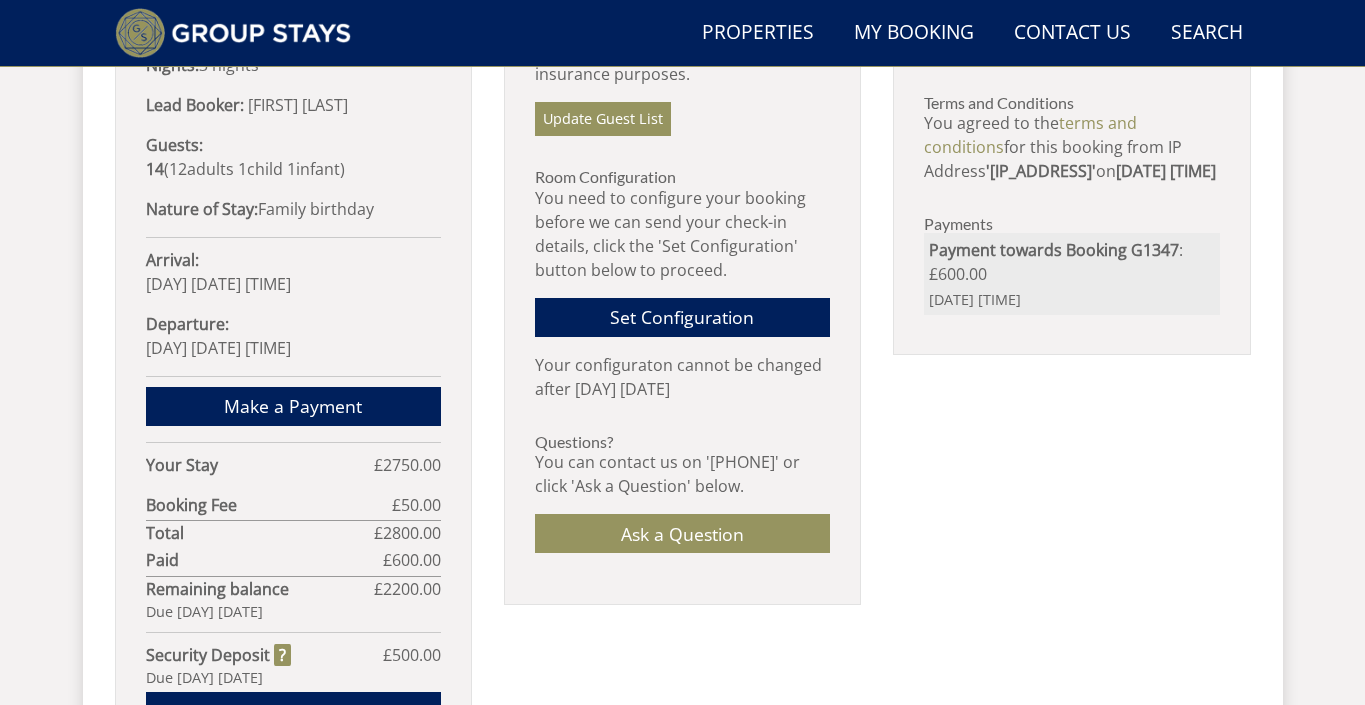 scroll, scrollTop: 1154, scrollLeft: 0, axis: vertical 